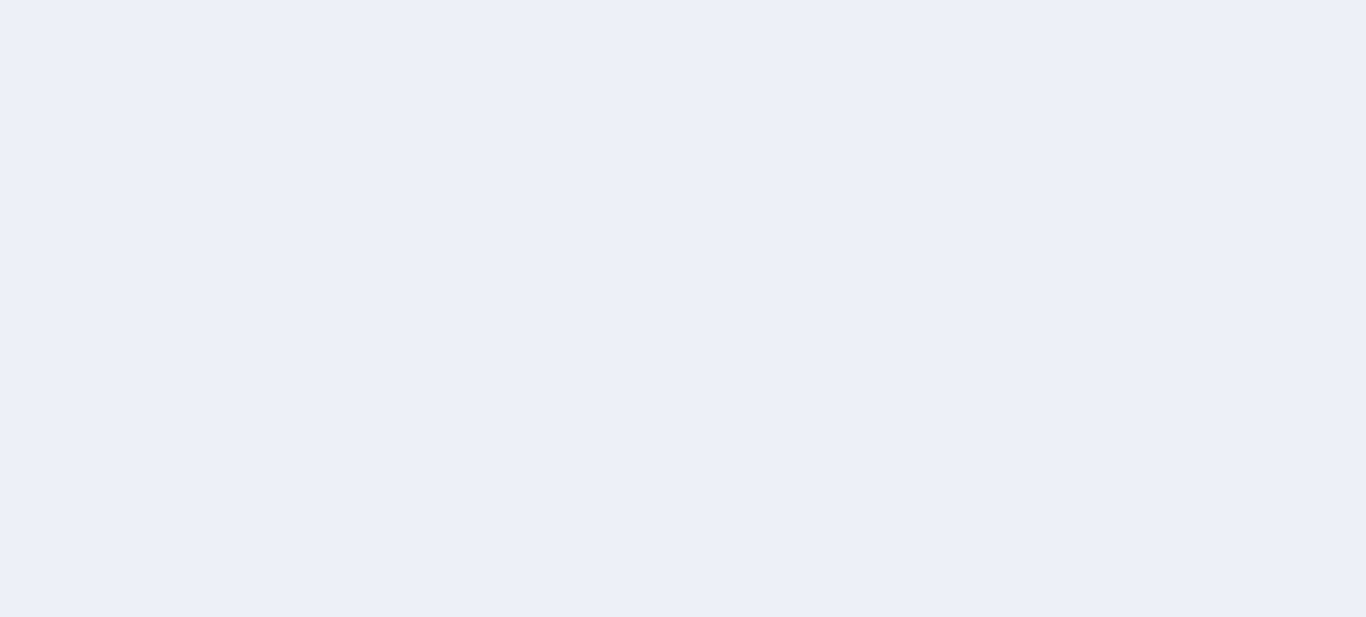 scroll, scrollTop: 0, scrollLeft: 0, axis: both 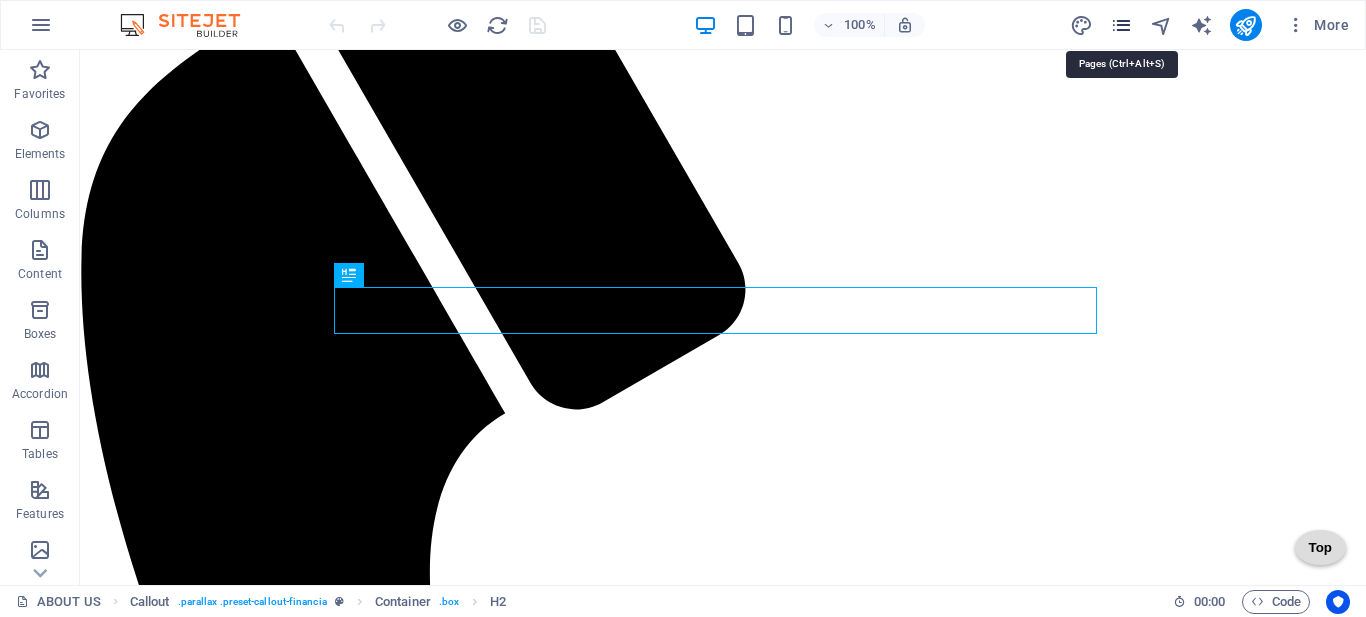 click at bounding box center [1121, 25] 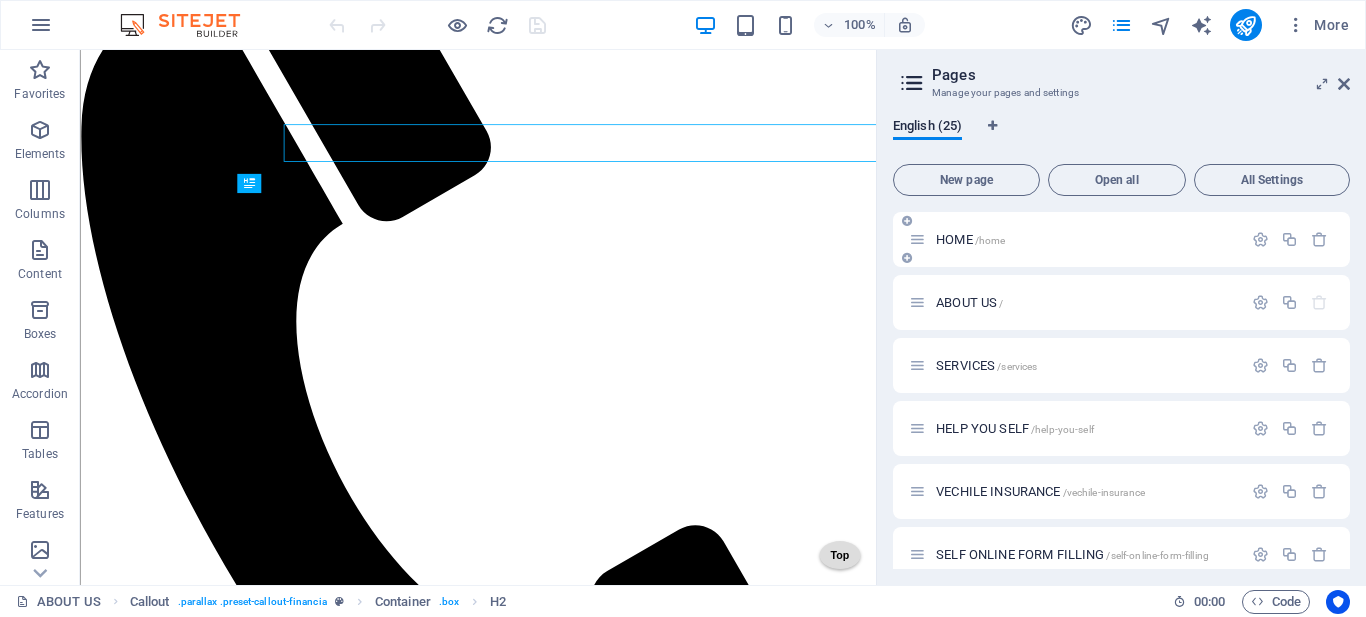 scroll, scrollTop: 975, scrollLeft: 0, axis: vertical 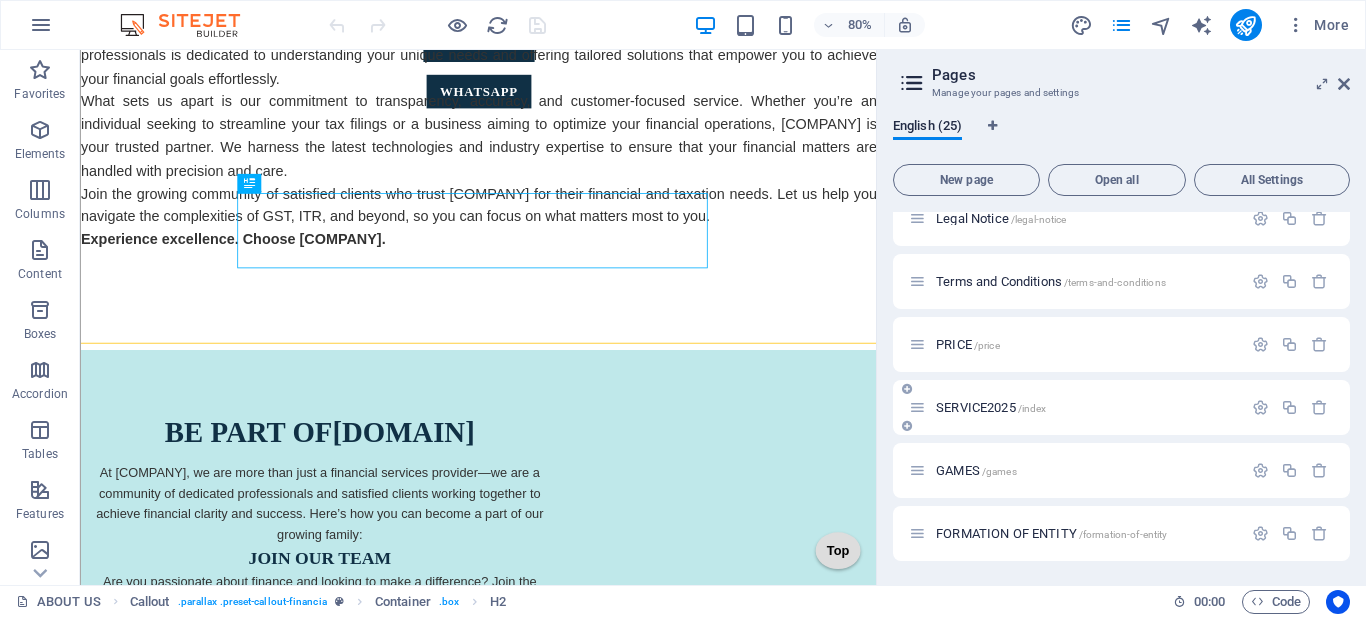 click on "SERVICE2025 /index" at bounding box center (991, 407) 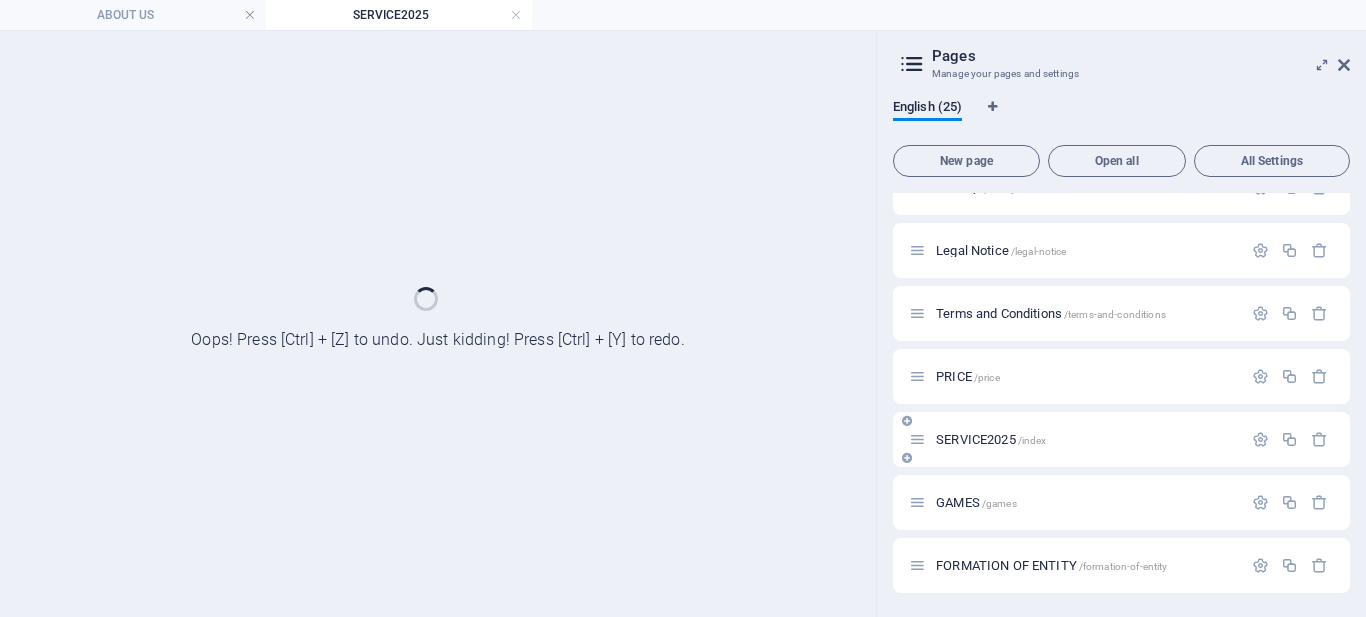 scroll, scrollTop: 1167, scrollLeft: 0, axis: vertical 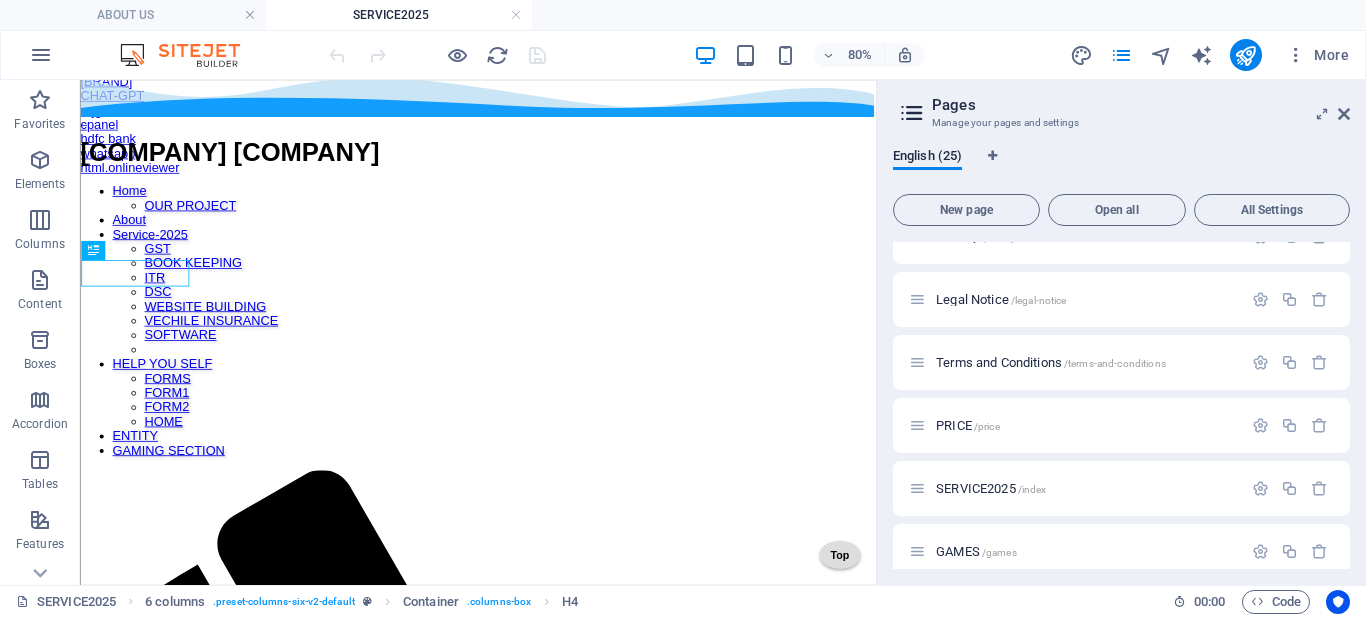 click on "Pages Manage your pages and settings English (25) New page Open all All Settings HOME /home ABOUT US / SERVICES /services HELP YOU SELF /help-you-self VECHILE INSURANCE /vechile-insurance SELF ONLINE FORM FILLING  /self-online-form-filling ACCOUNTING SOFTWARE /accounting-software BUSINESS DOC FORMAT /business-doc-format our project /our-project FORM FILLING -LINK- GOV -AND PRIVATE /form-filling-link-gov-and-private Resume /resume GOVERNMENT JOBS AND OTHER FORMS /government-jobs-and-other-forms Website Building /website-building image change /image-change GST SERVICE /gst-service ITR /itr BOOKKEEING SERVICE @ ACCOUNTING /bookkeeing-service-accounting DSC /dsc Privacy /privacy Legal Notice /legal-notice Terms and Conditions /terms-and-conditions PRICE /price SERVICE2025 /index GAMES /games FORMATION OF ENTITY /formation-of-entity" at bounding box center [1121, 332] 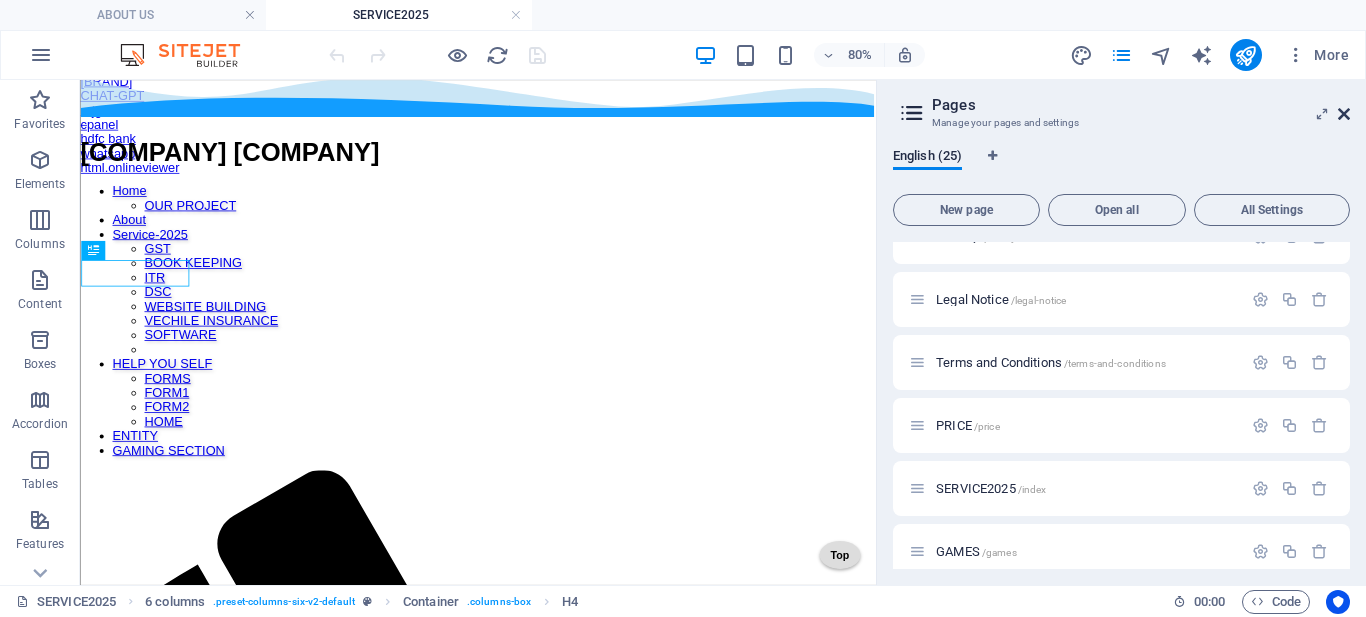 click at bounding box center (1344, 114) 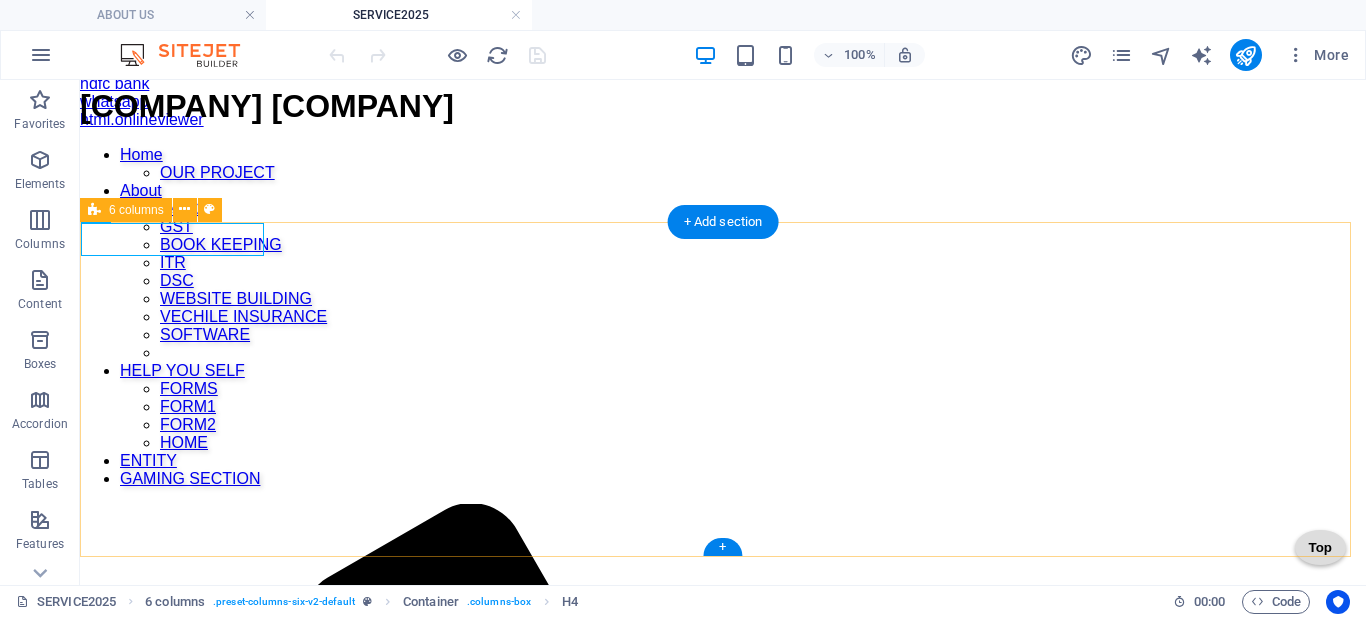 scroll, scrollTop: 482, scrollLeft: 0, axis: vertical 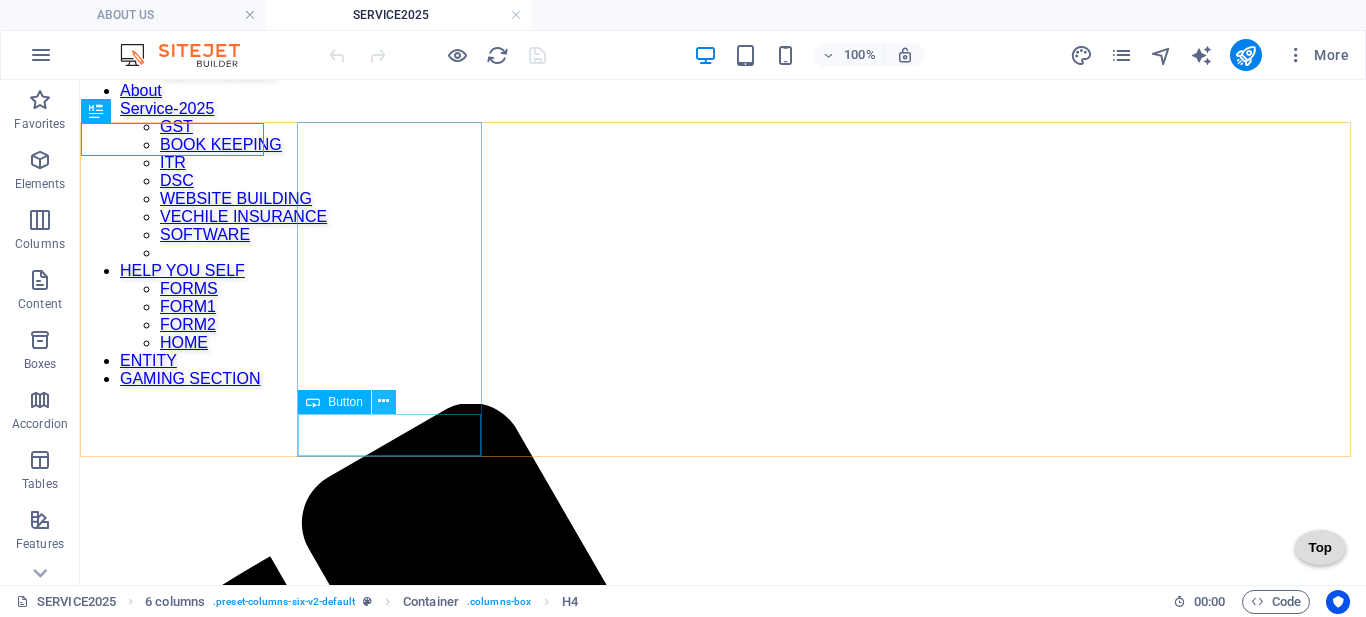 click at bounding box center (383, 401) 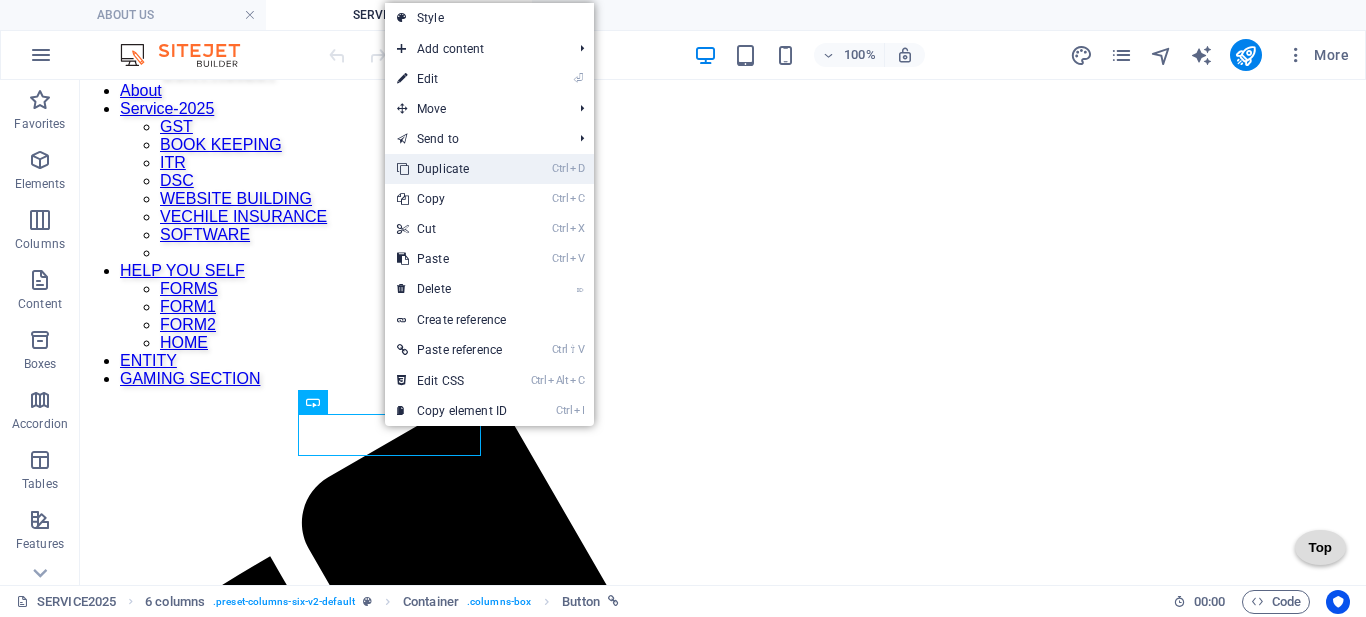 click on "Ctrl D  Duplicate" at bounding box center (452, 169) 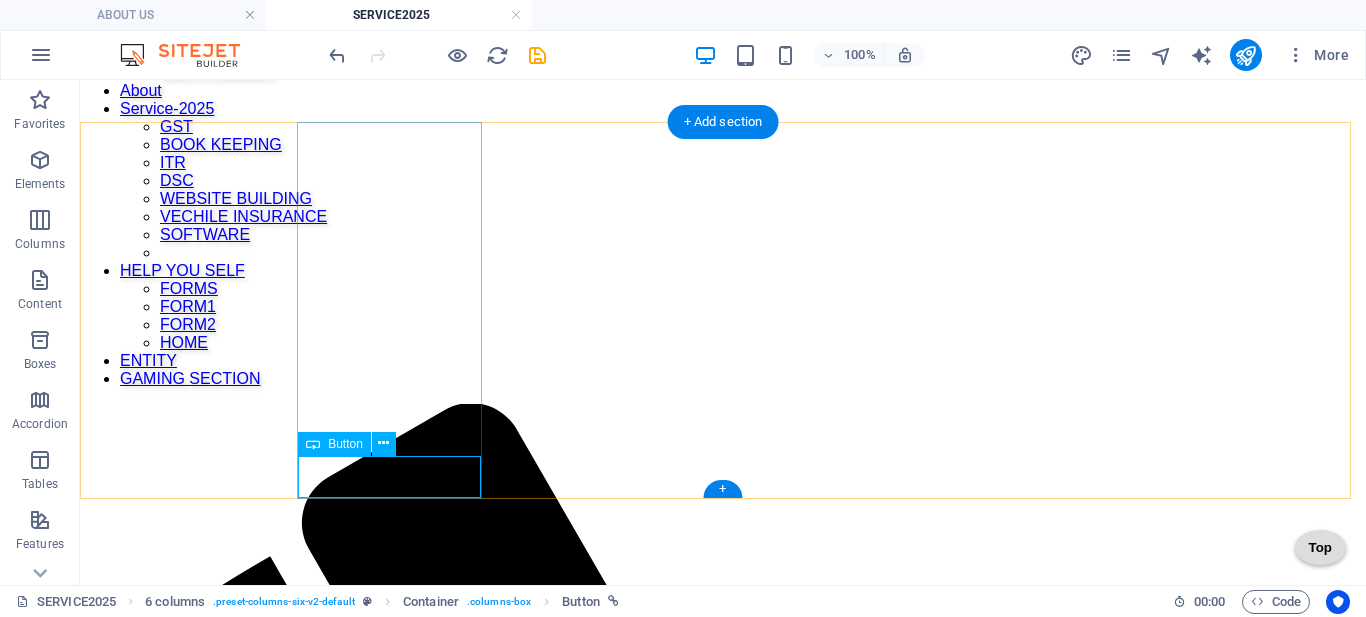 click on "life certi" at bounding box center (723, 2408) 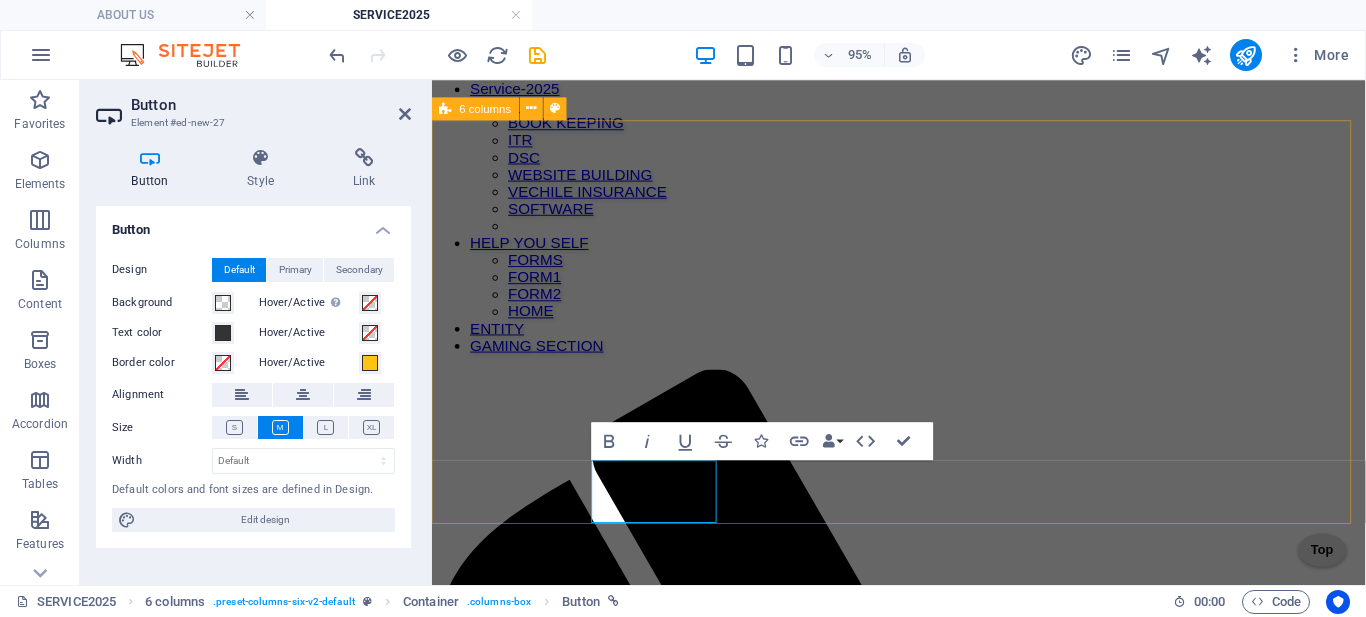 type 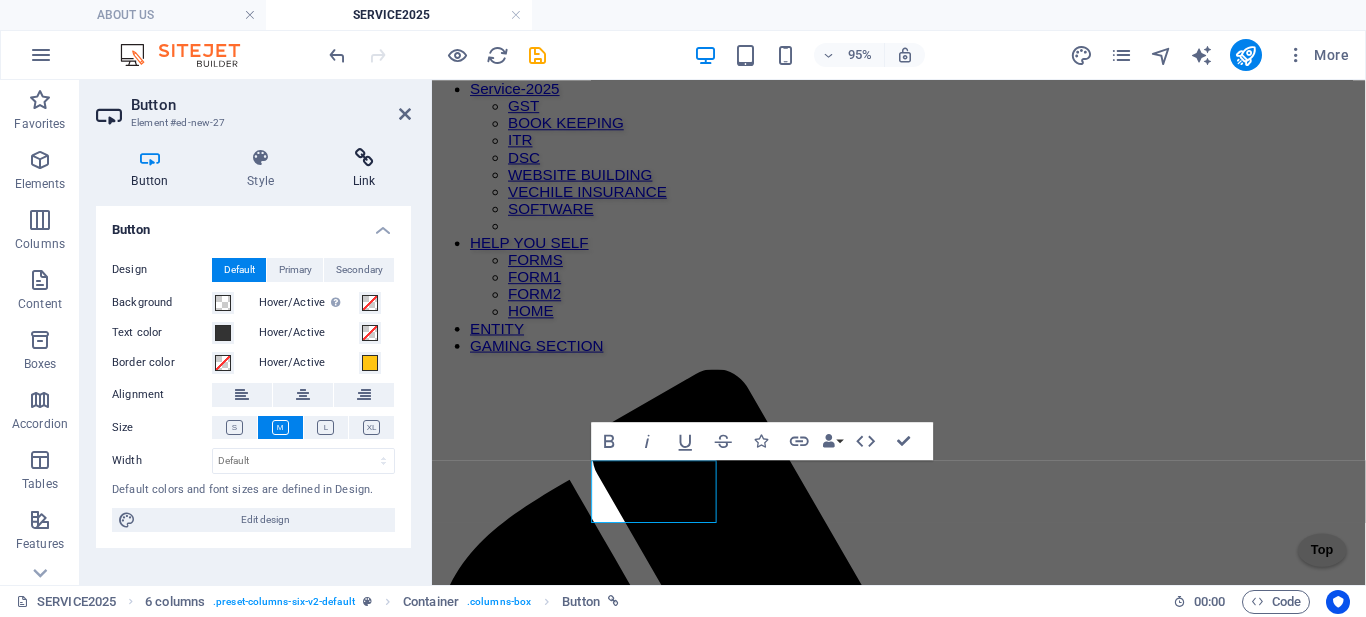 click on "Link" at bounding box center [364, 169] 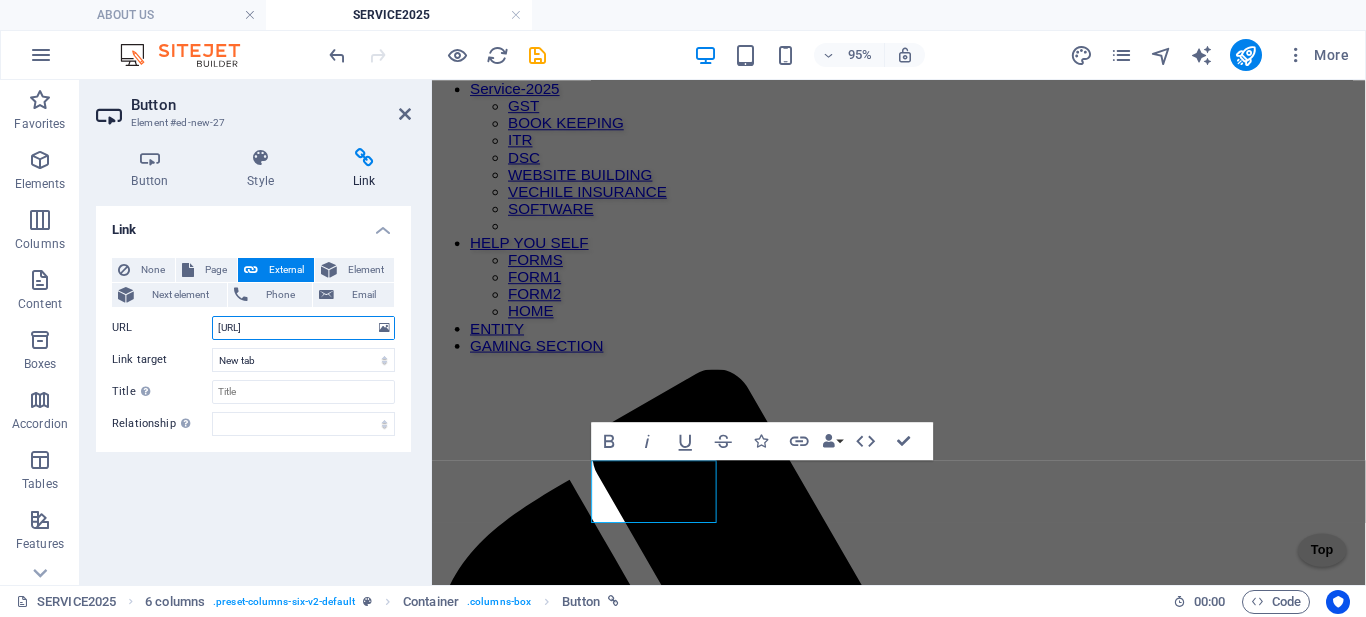 click on "https://jeevanpramaan.gov.in/#home" at bounding box center [303, 328] 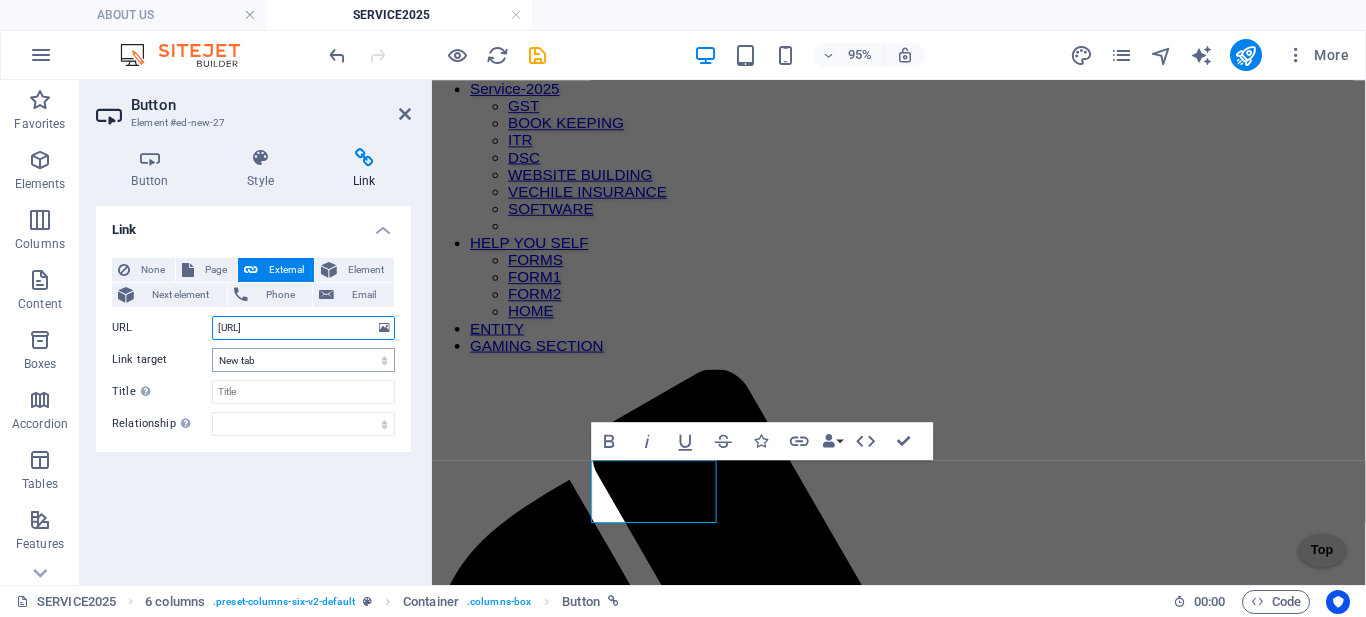 paste on "echallan.parivahan.gov.in/index/accused-challan" 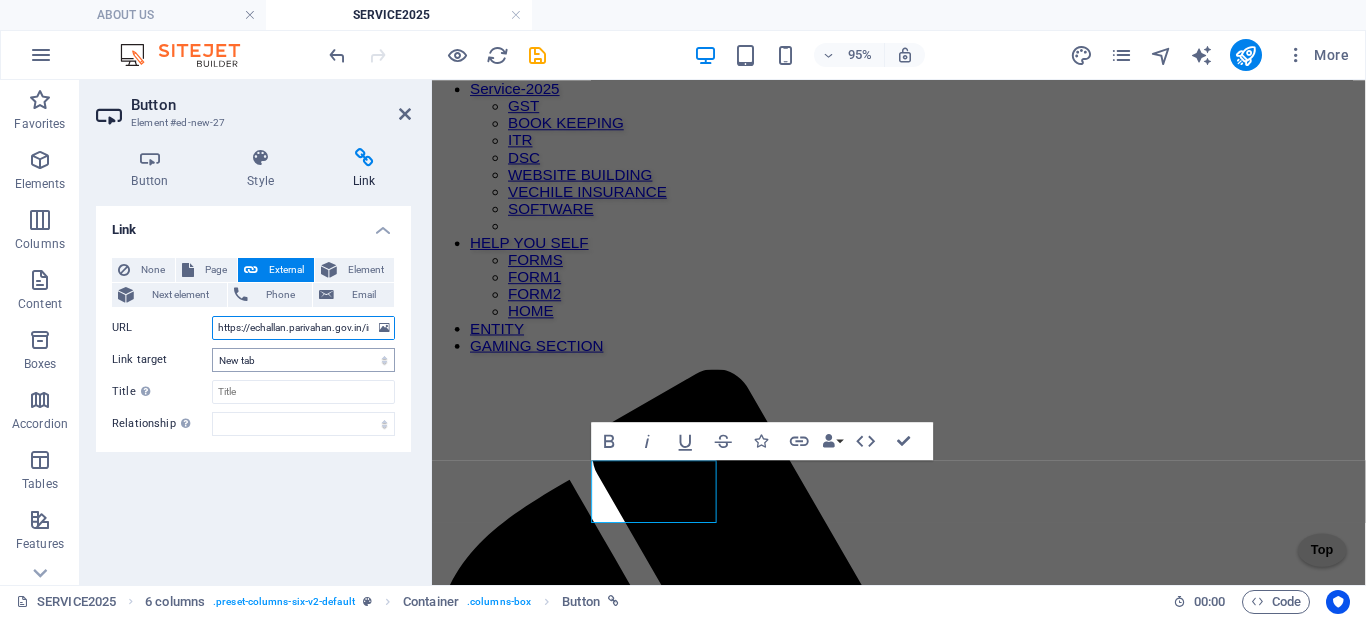 scroll, scrollTop: 0, scrollLeft: 98, axis: horizontal 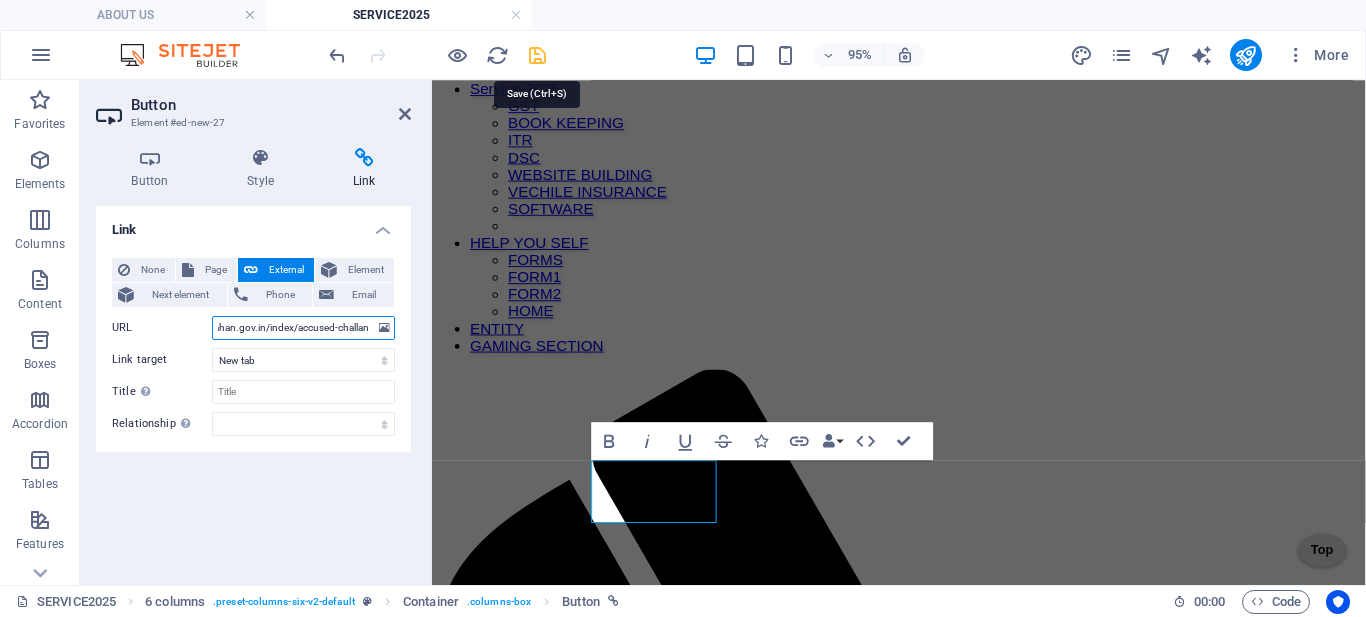 type on "https://echallan.parivahan.gov.in/index/accused-challan" 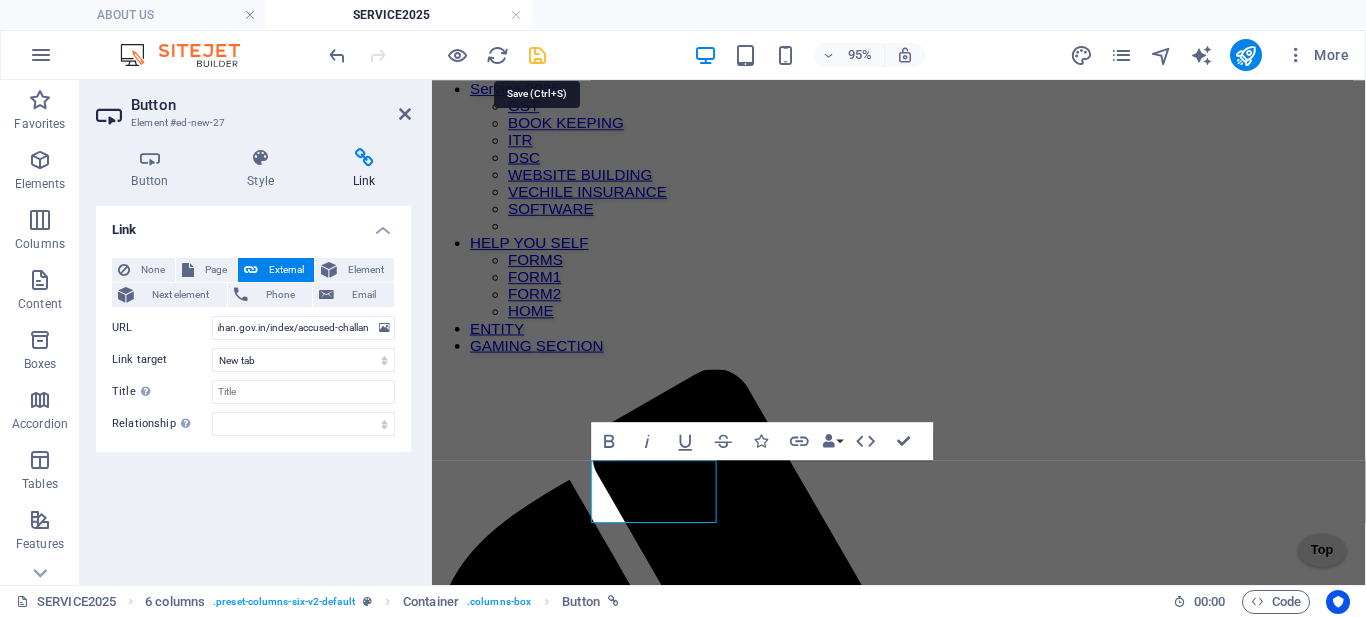 scroll, scrollTop: 0, scrollLeft: 0, axis: both 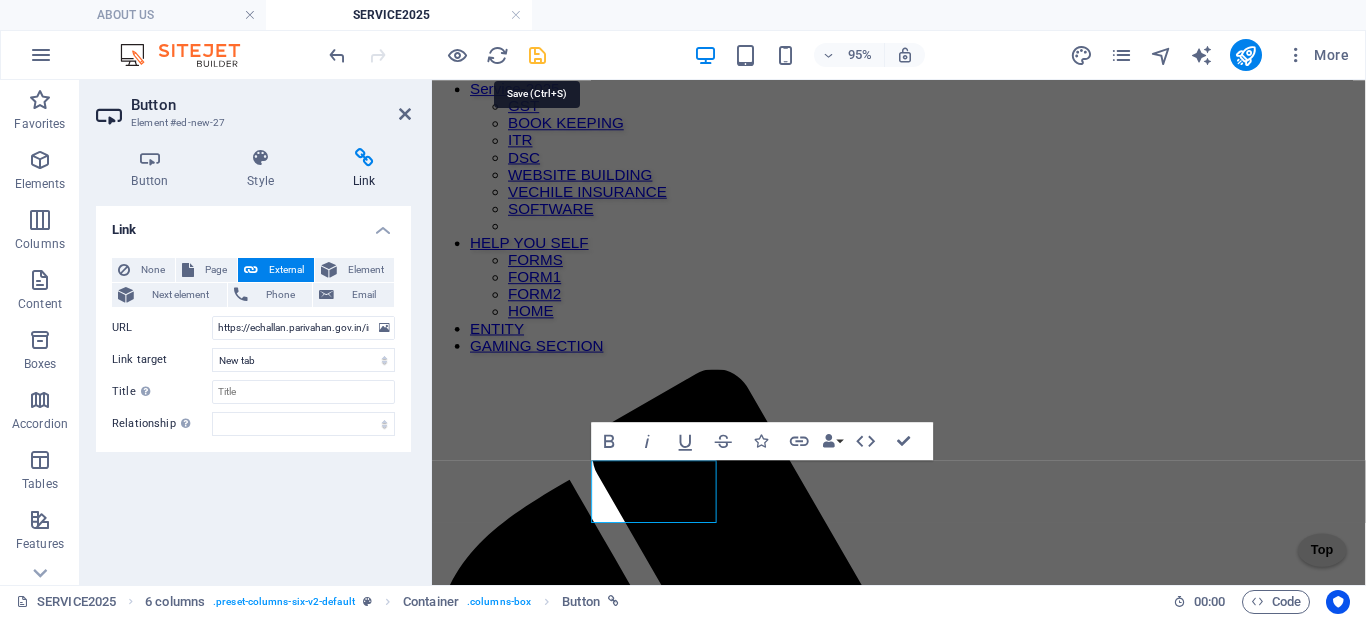 click at bounding box center [537, 55] 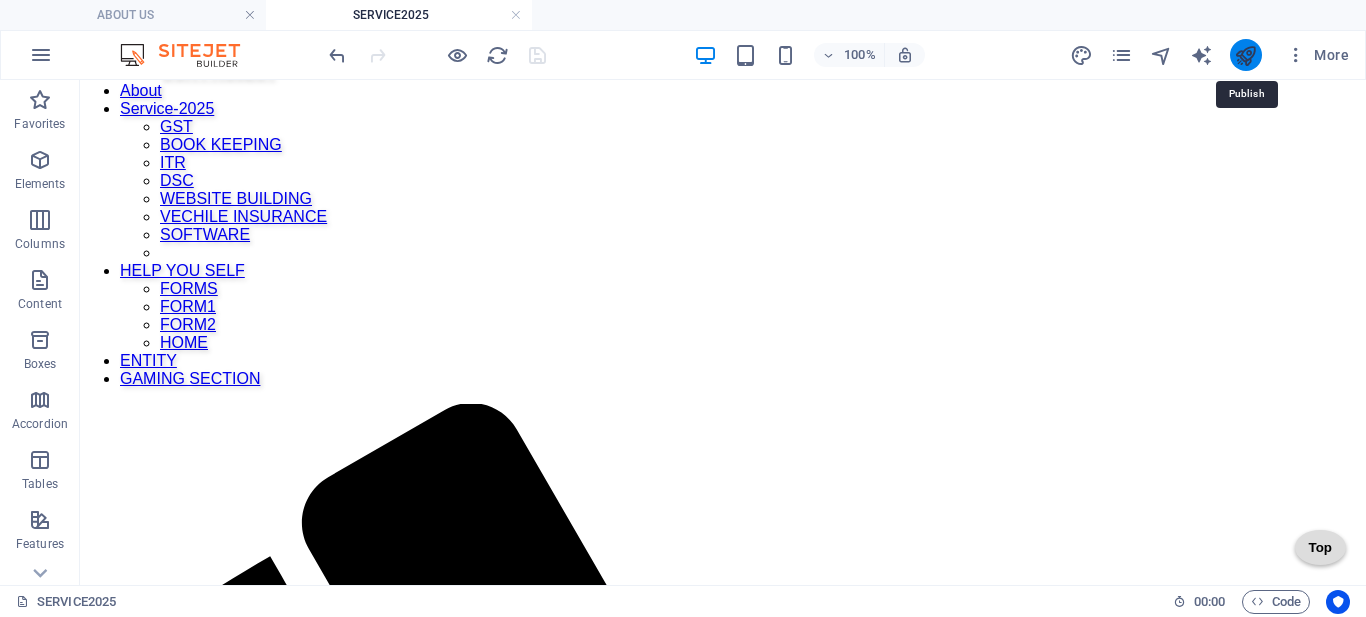 click at bounding box center [1245, 55] 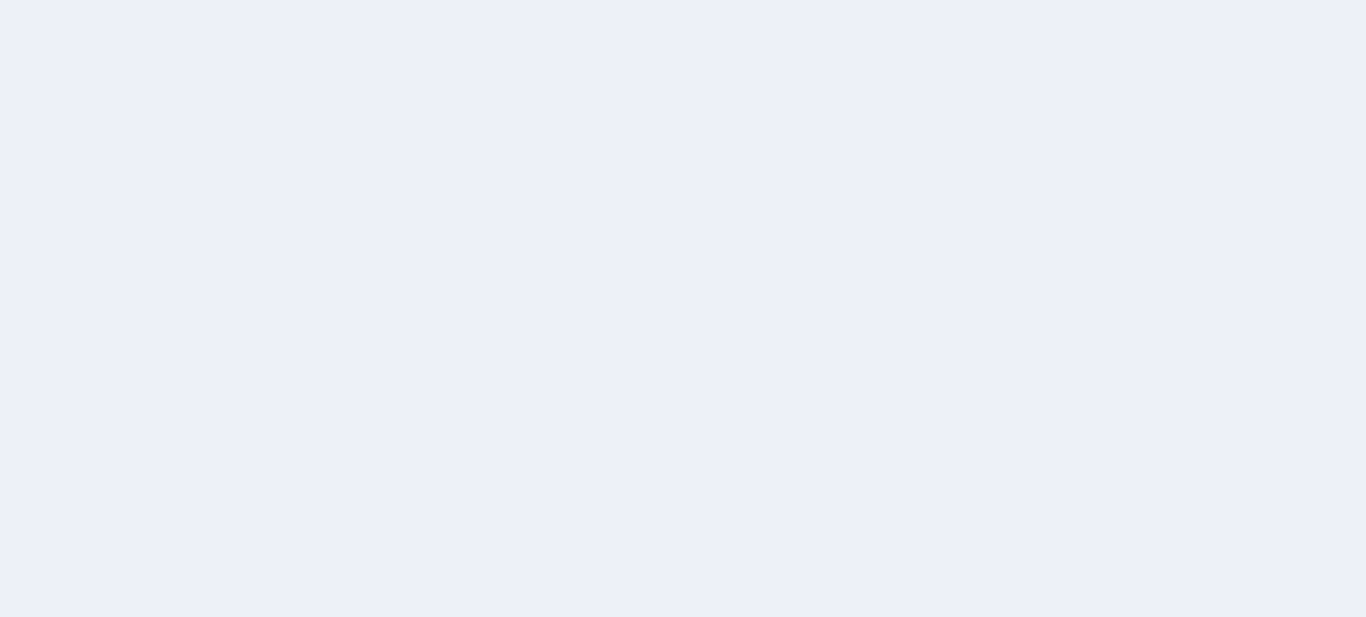 scroll, scrollTop: 0, scrollLeft: 0, axis: both 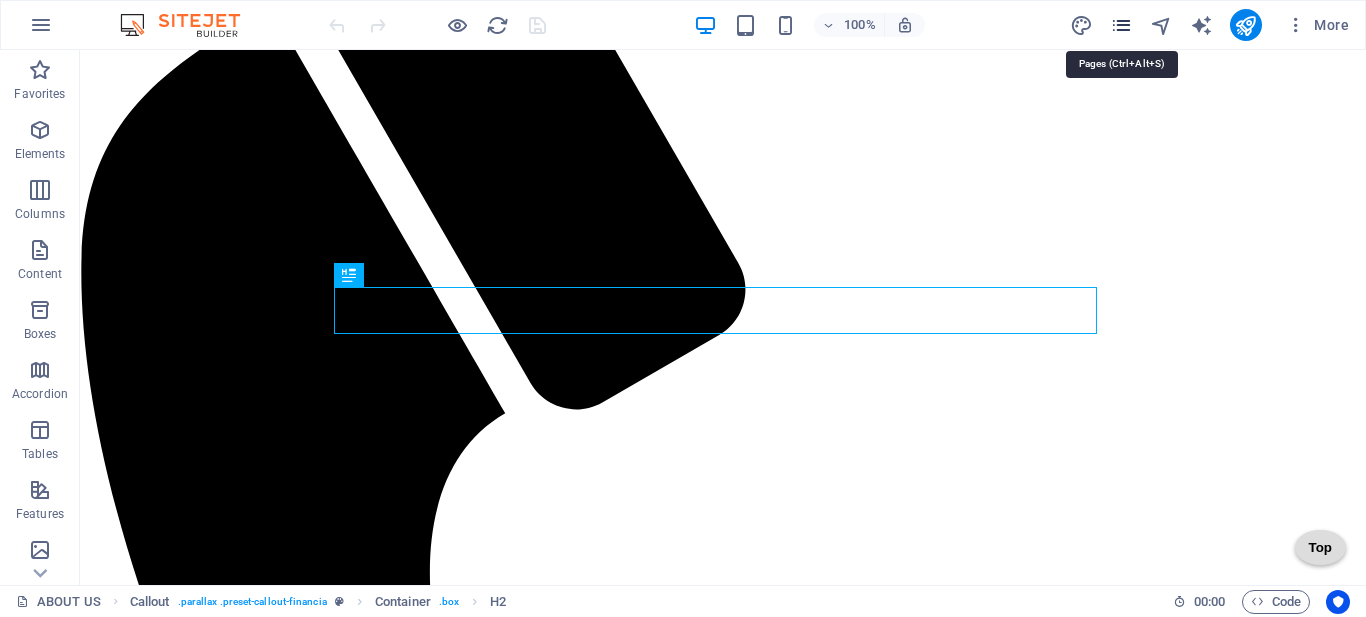 click at bounding box center [1121, 25] 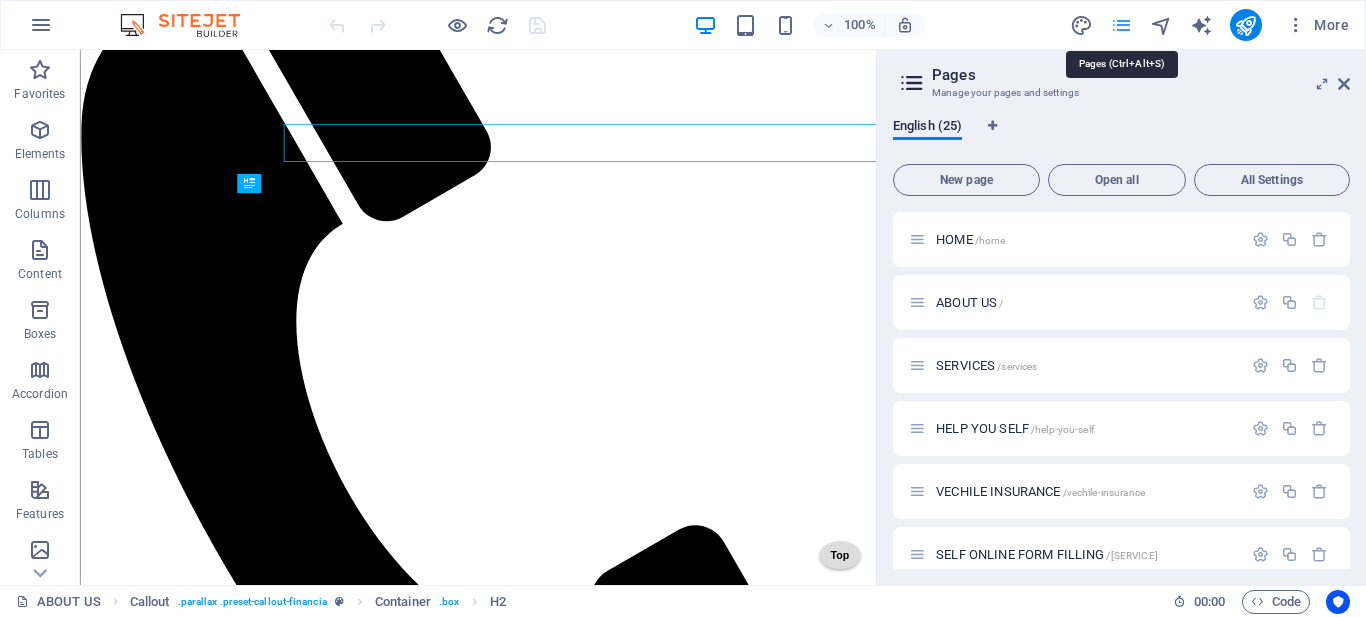 scroll, scrollTop: 975, scrollLeft: 0, axis: vertical 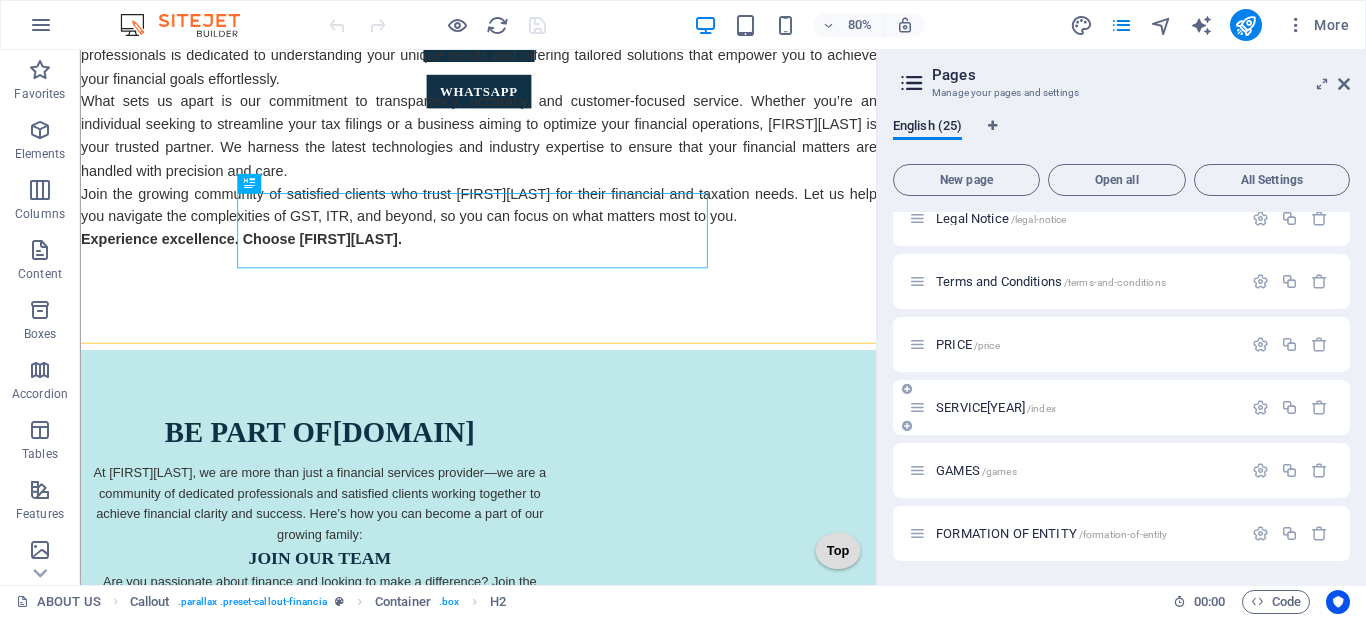 click on "SERVICE2025 /index" at bounding box center (996, 407) 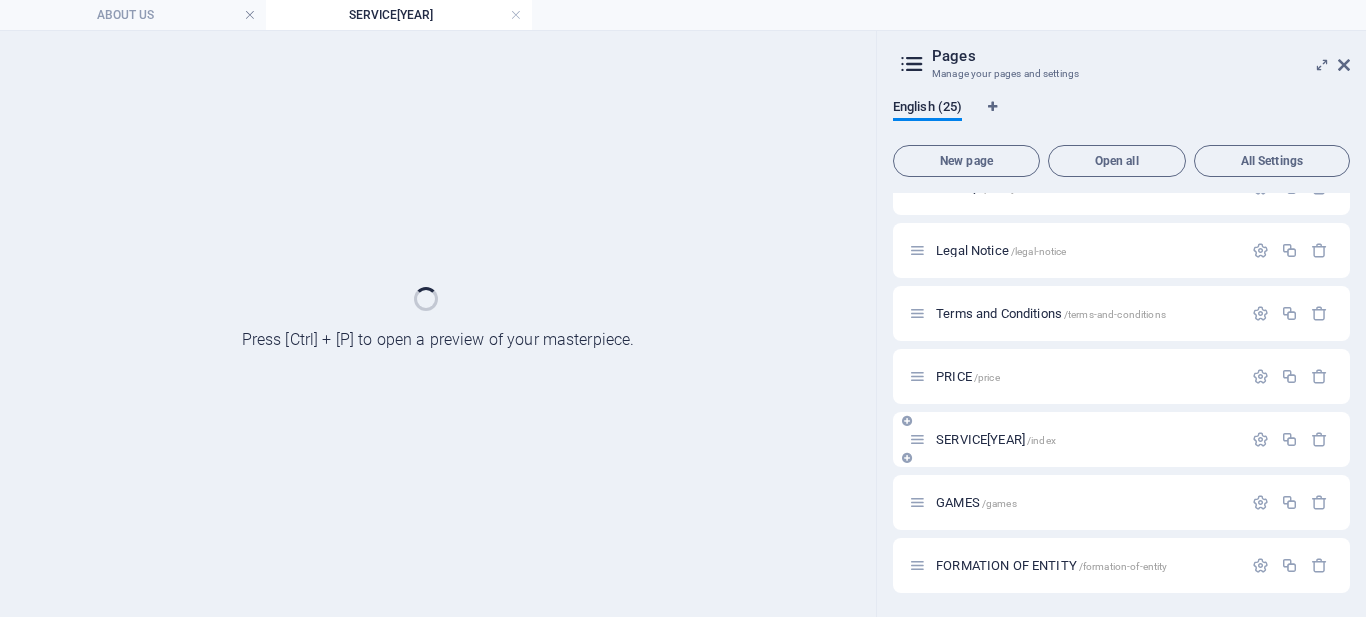 scroll, scrollTop: 1167, scrollLeft: 0, axis: vertical 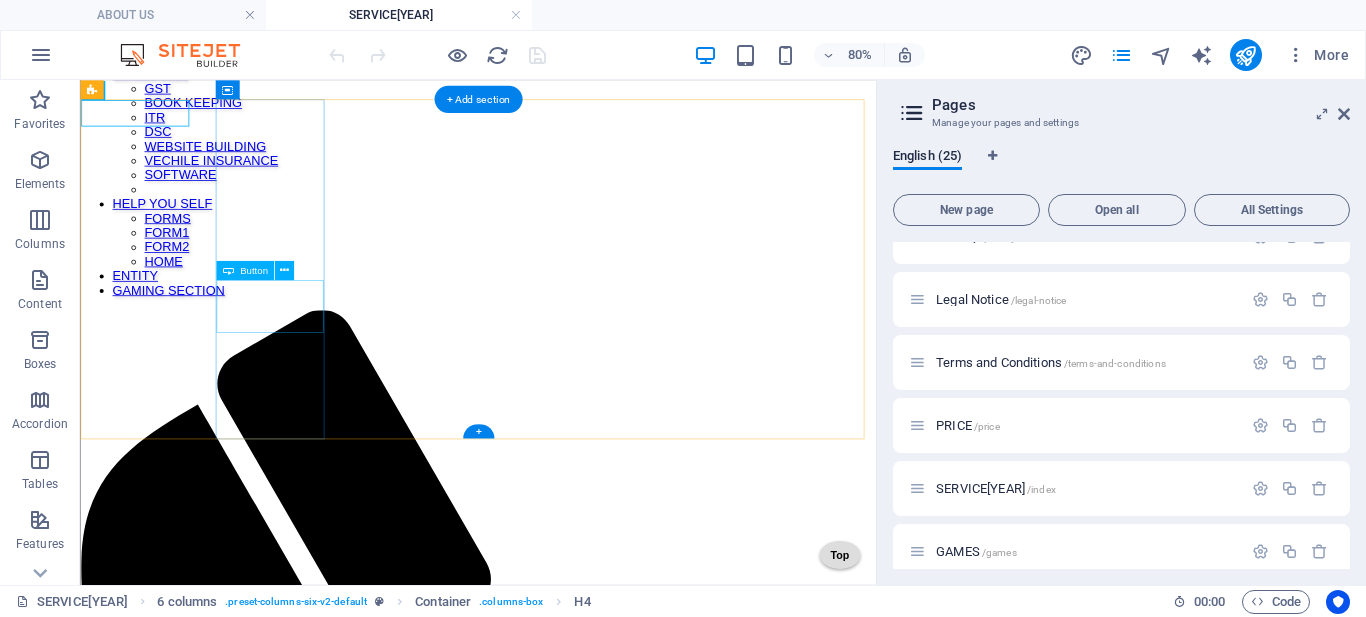 click on "LUCKNOW POLICE" at bounding box center (577, 1950) 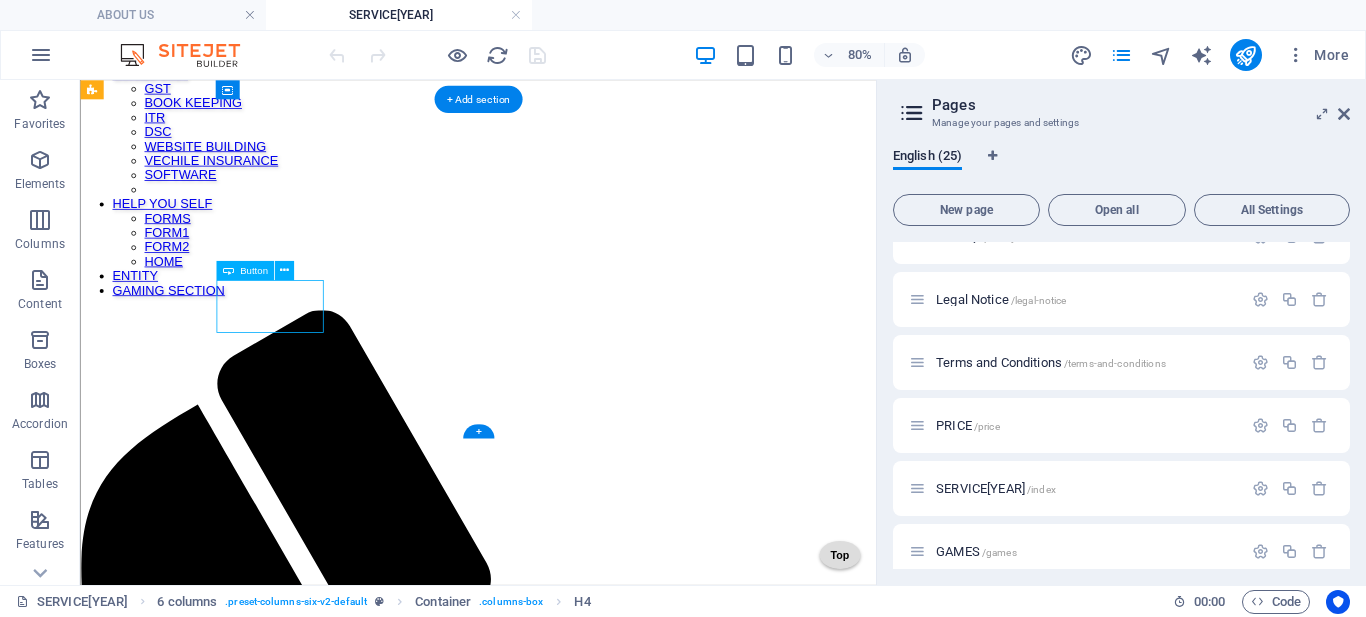 click on "LUCKNOW POLICE" at bounding box center [577, 1950] 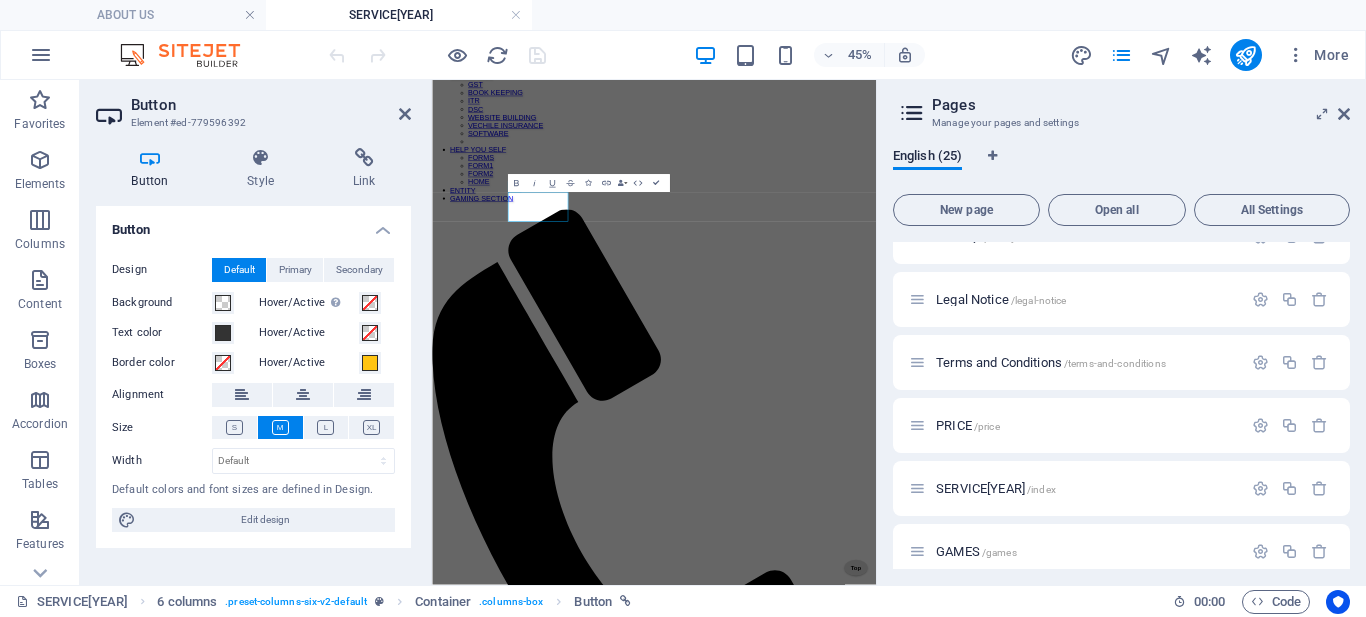type 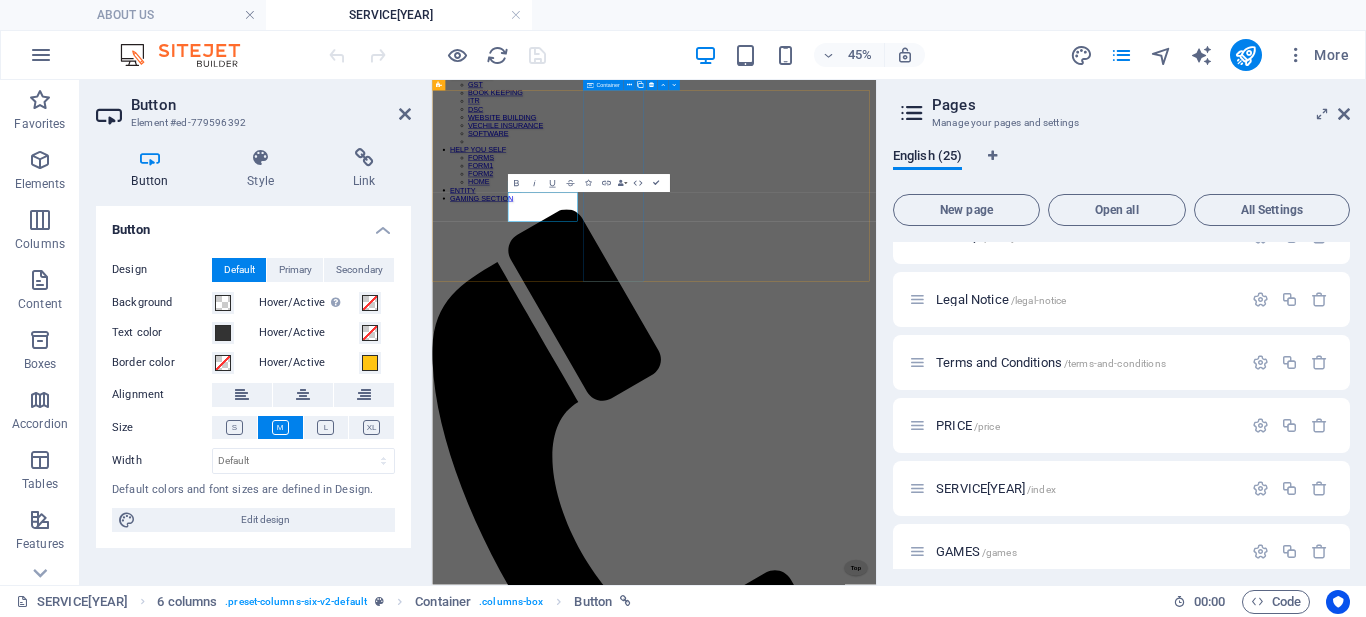 click on "benifit from gov SUMANGLA VERY SOON...... Farmer registry pm-kisan nidhi" at bounding box center [925, 2060] 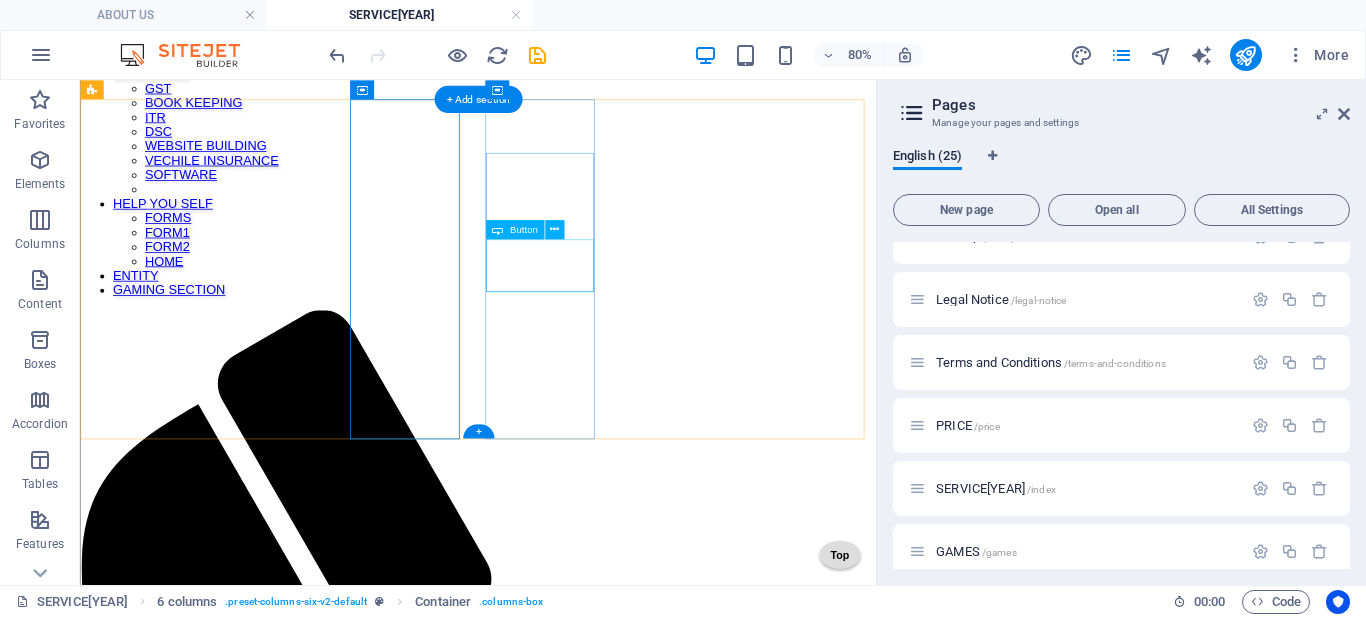 scroll, scrollTop: 400, scrollLeft: 0, axis: vertical 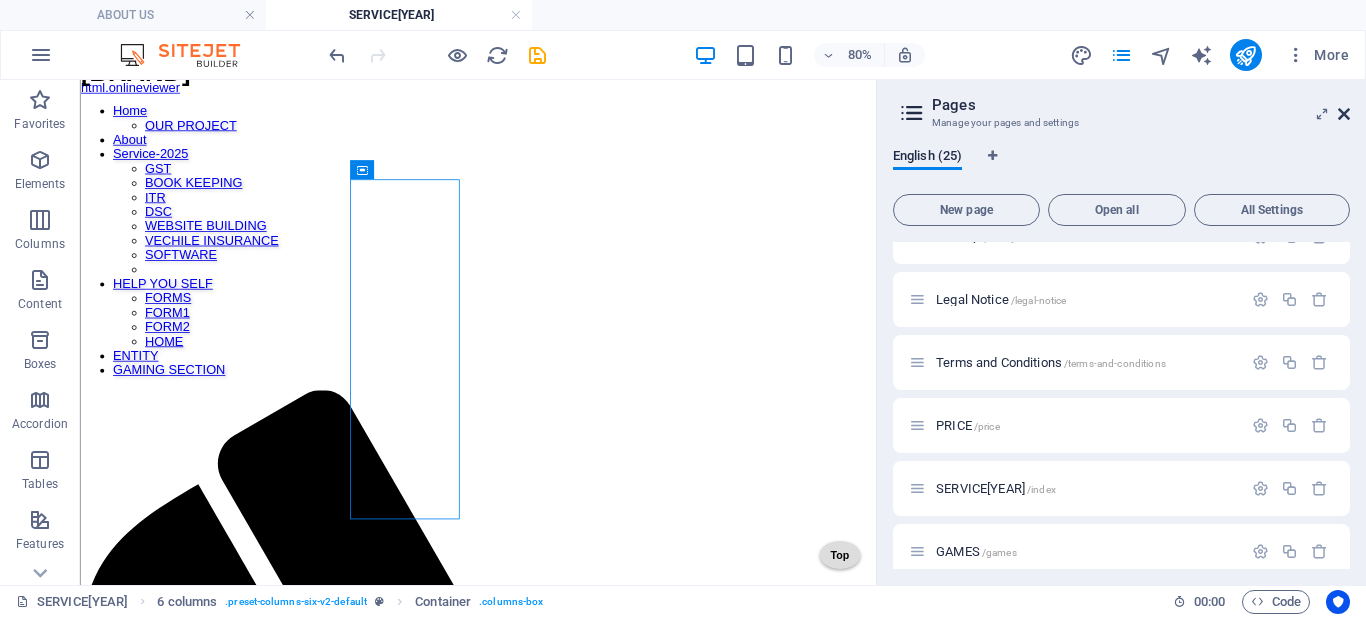 click at bounding box center (1344, 114) 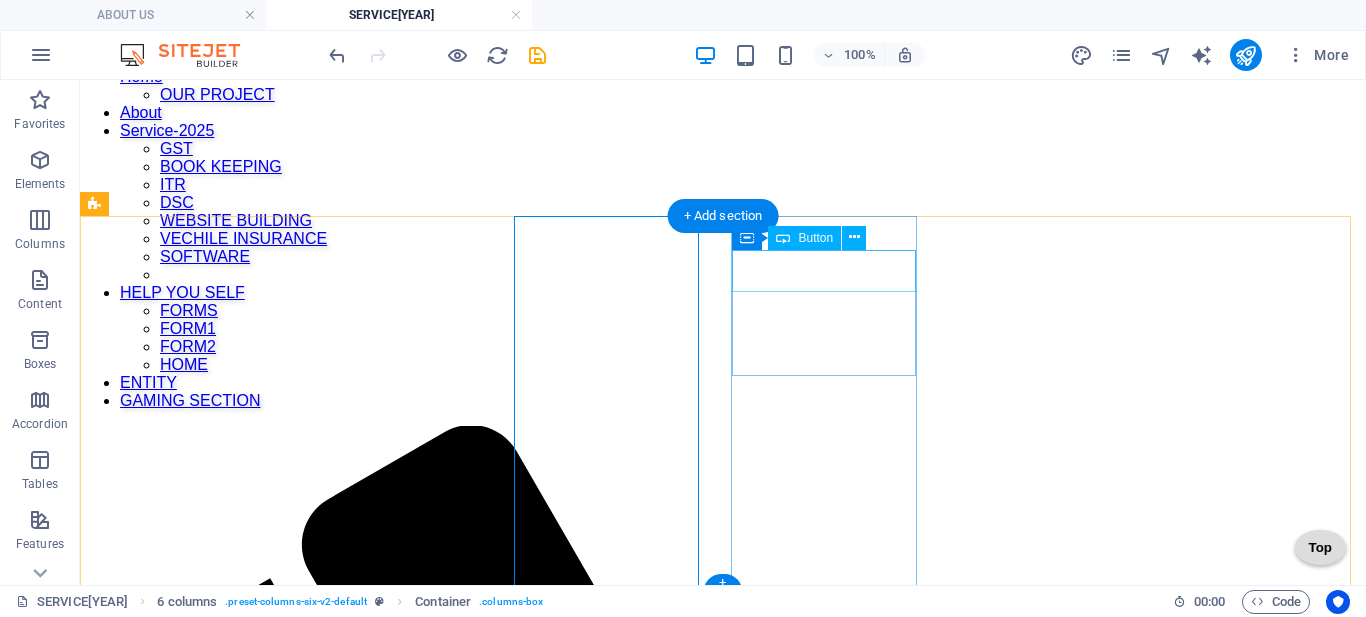 scroll, scrollTop: 482, scrollLeft: 0, axis: vertical 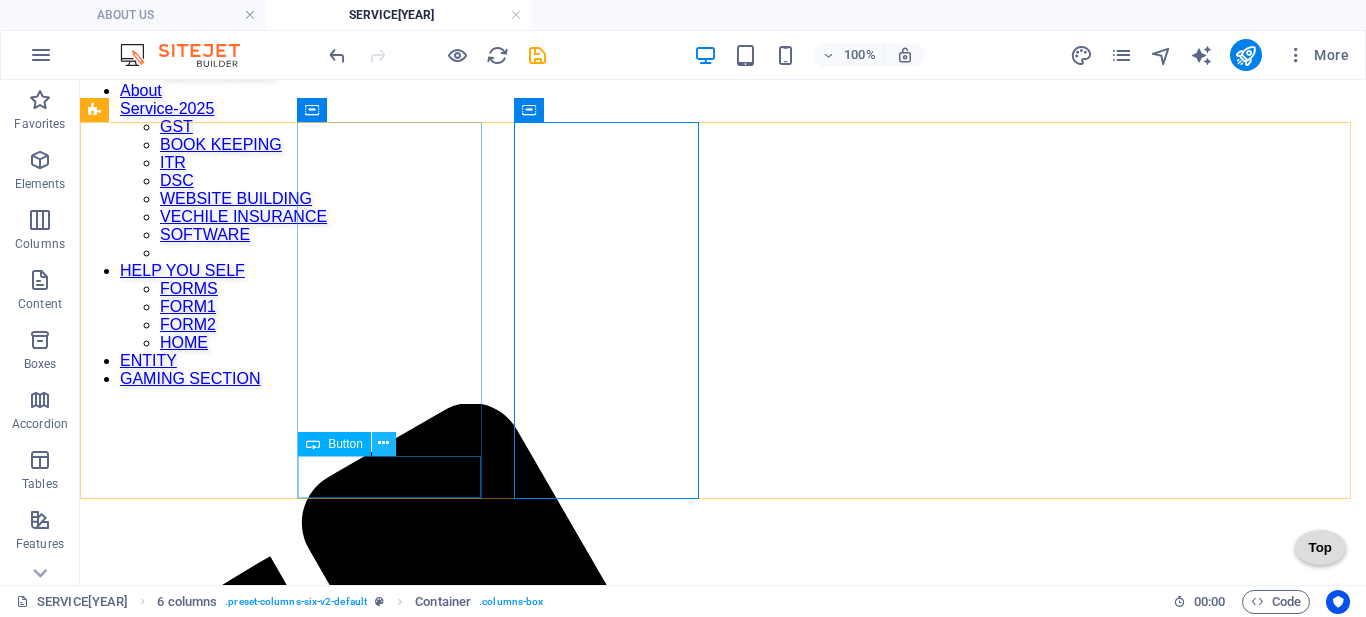 click at bounding box center [383, 443] 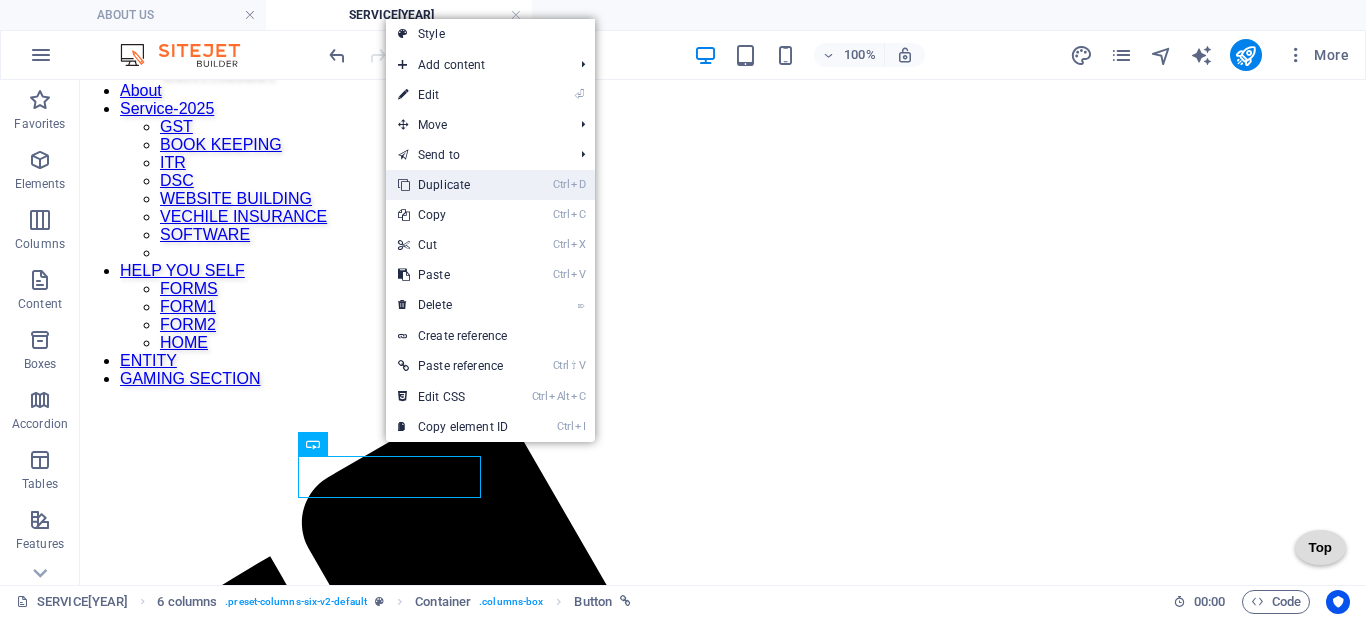 click on "Ctrl D  Duplicate" at bounding box center [453, 185] 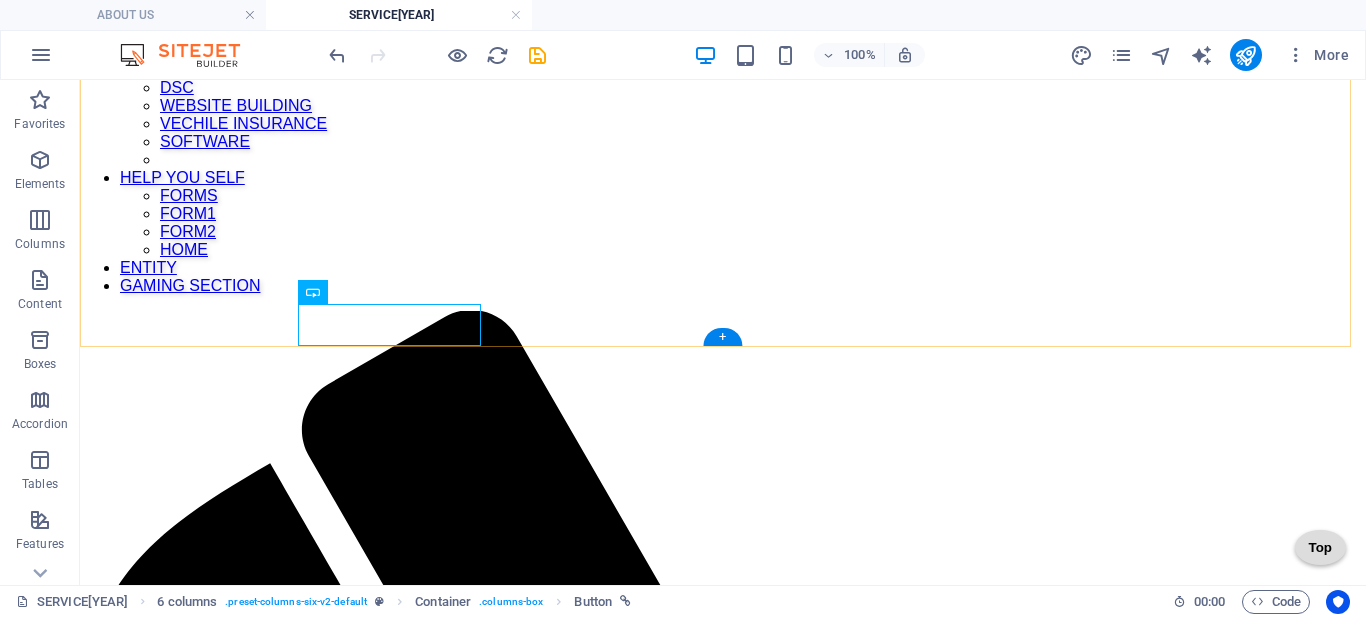 scroll, scrollTop: 682, scrollLeft: 0, axis: vertical 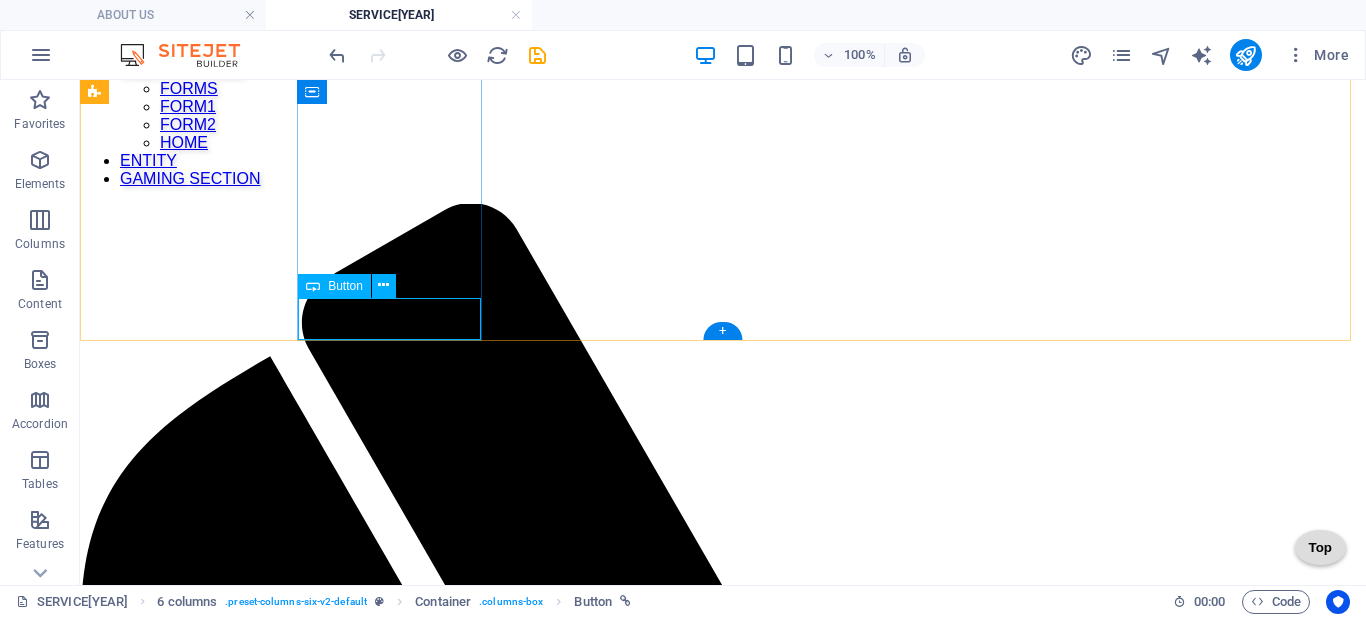 click on "e-challan" at bounding box center (723, 2226) 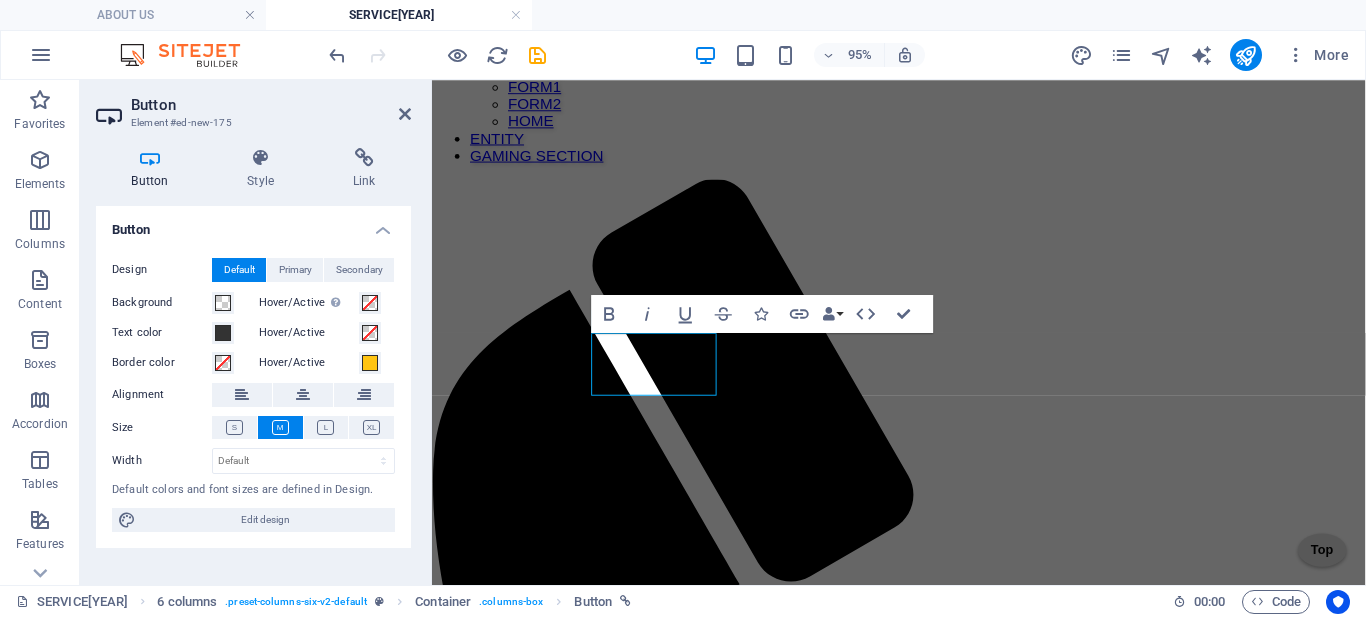 type 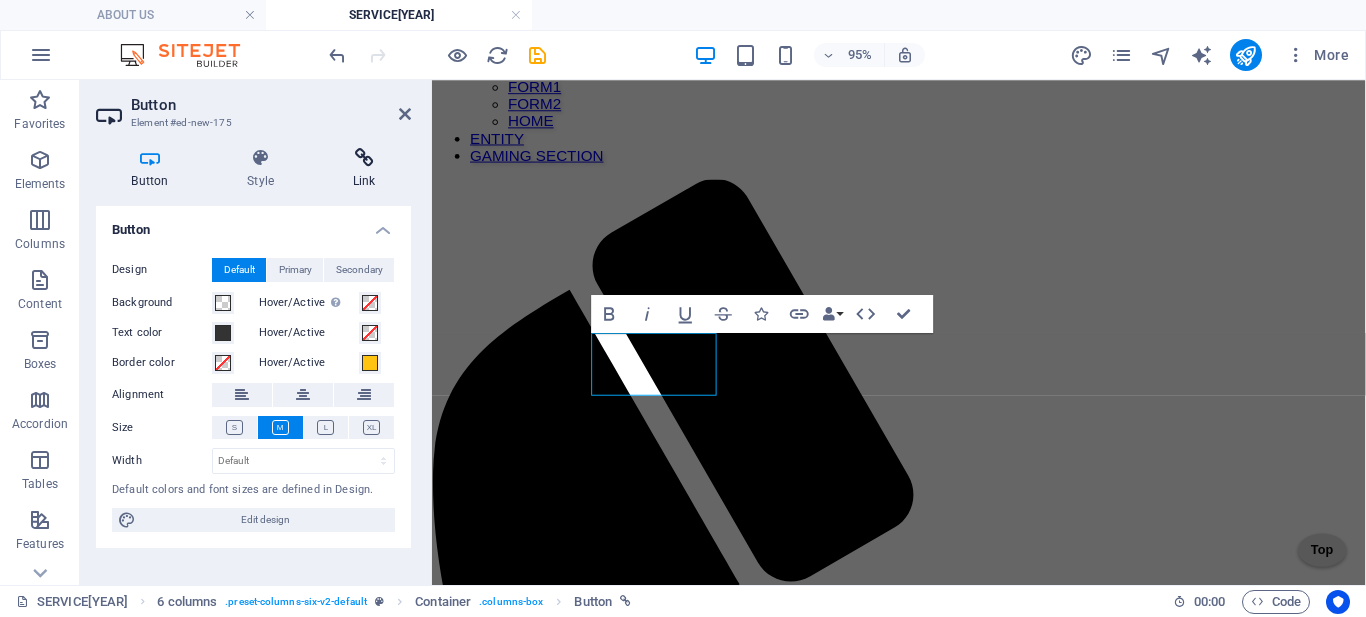 click at bounding box center (364, 158) 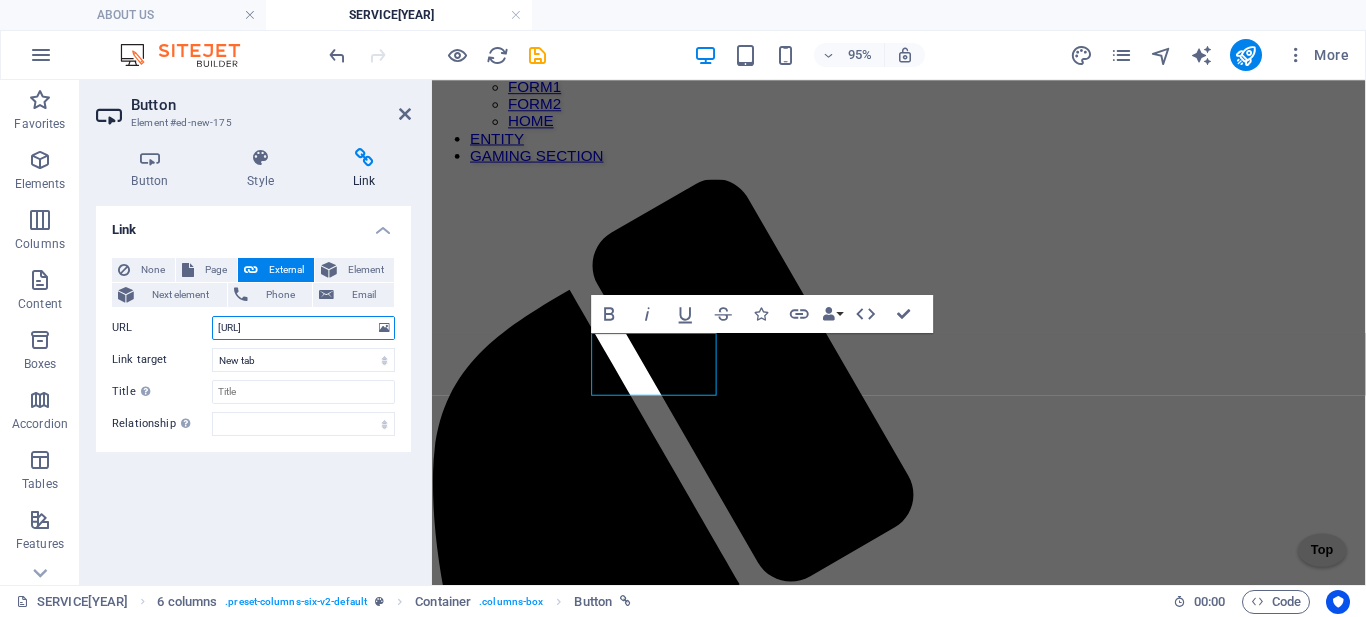 click on "https://echallan.parivahan.gov.in/index/accused-challan" at bounding box center [303, 328] 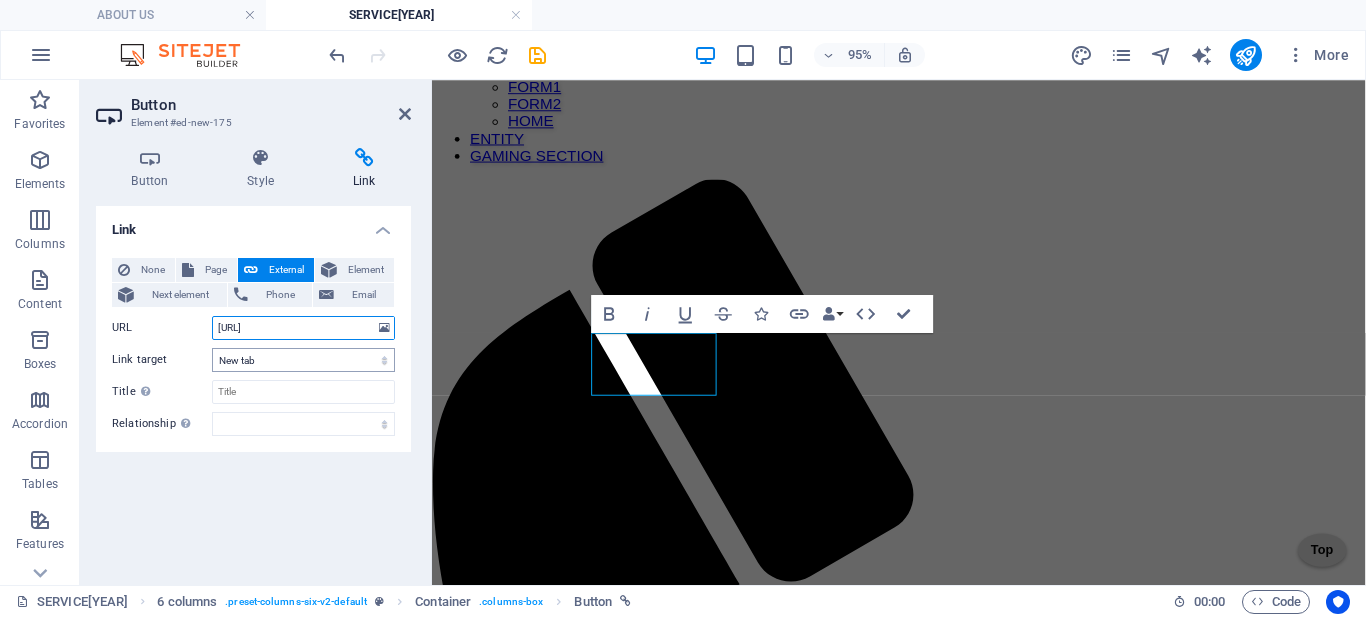 paste on "cctnsup.gov.in/eFIR/login.aspx?cd=MQA3ADAA" 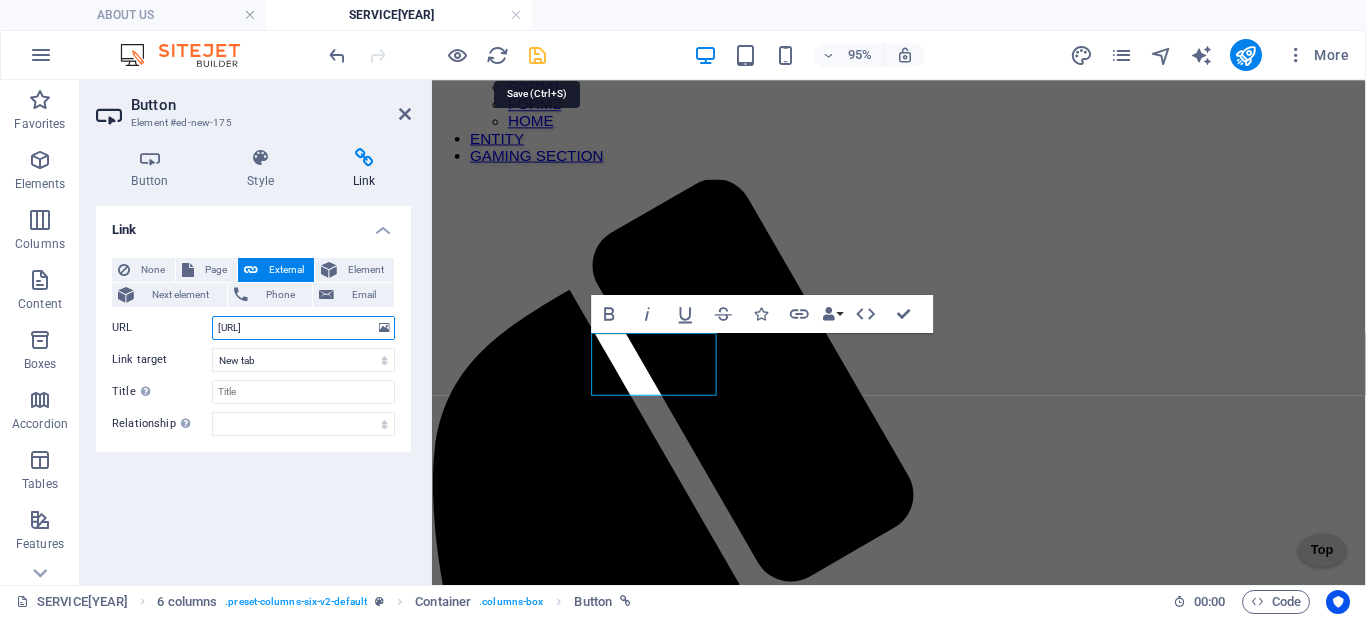 type on "https://uppolice.gov.in/" 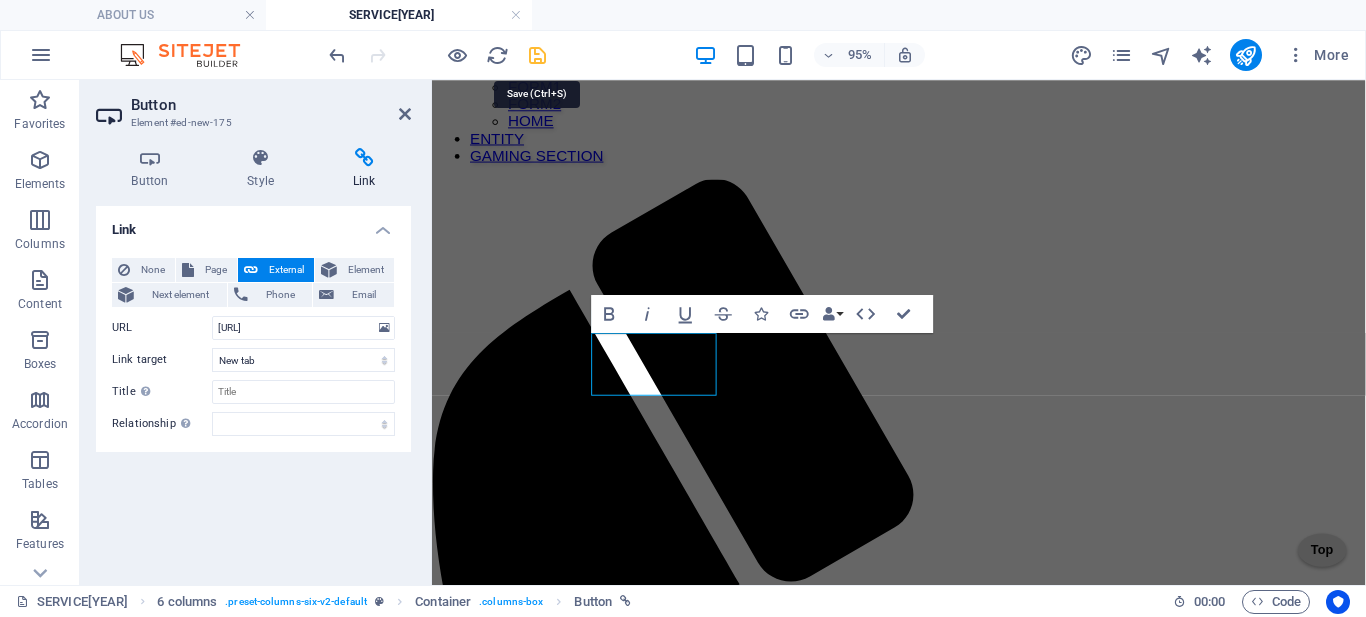 click at bounding box center (537, 55) 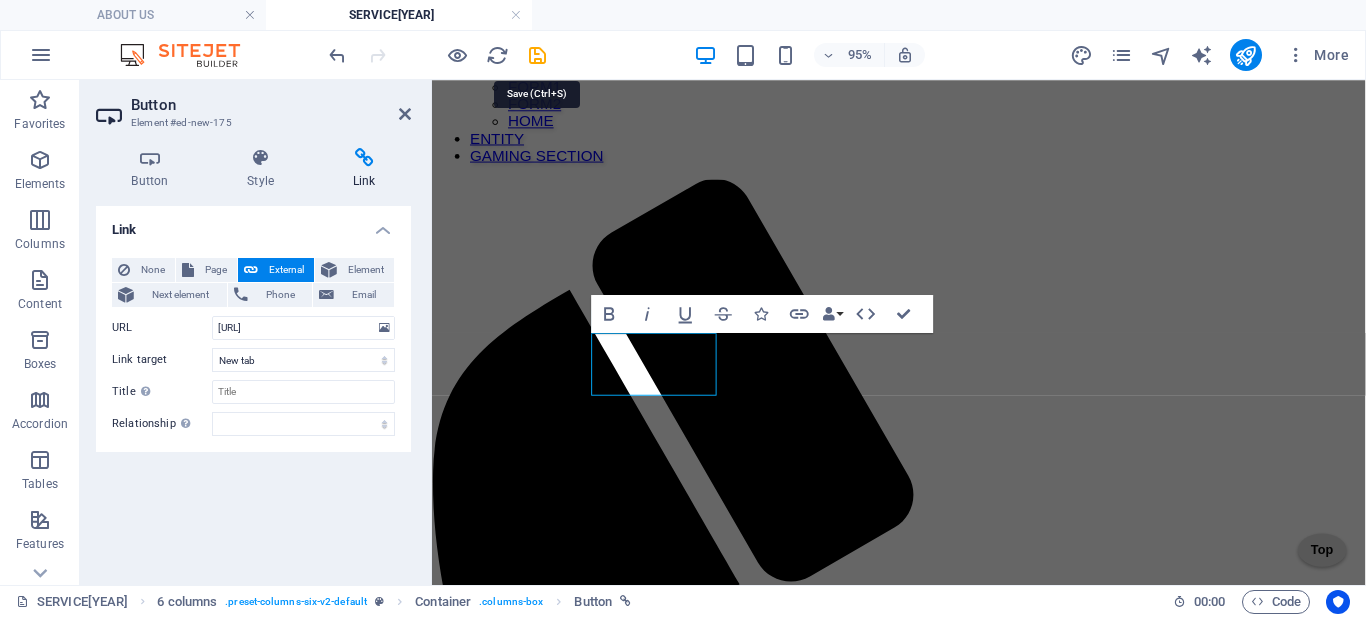 scroll, scrollTop: 0, scrollLeft: 0, axis: both 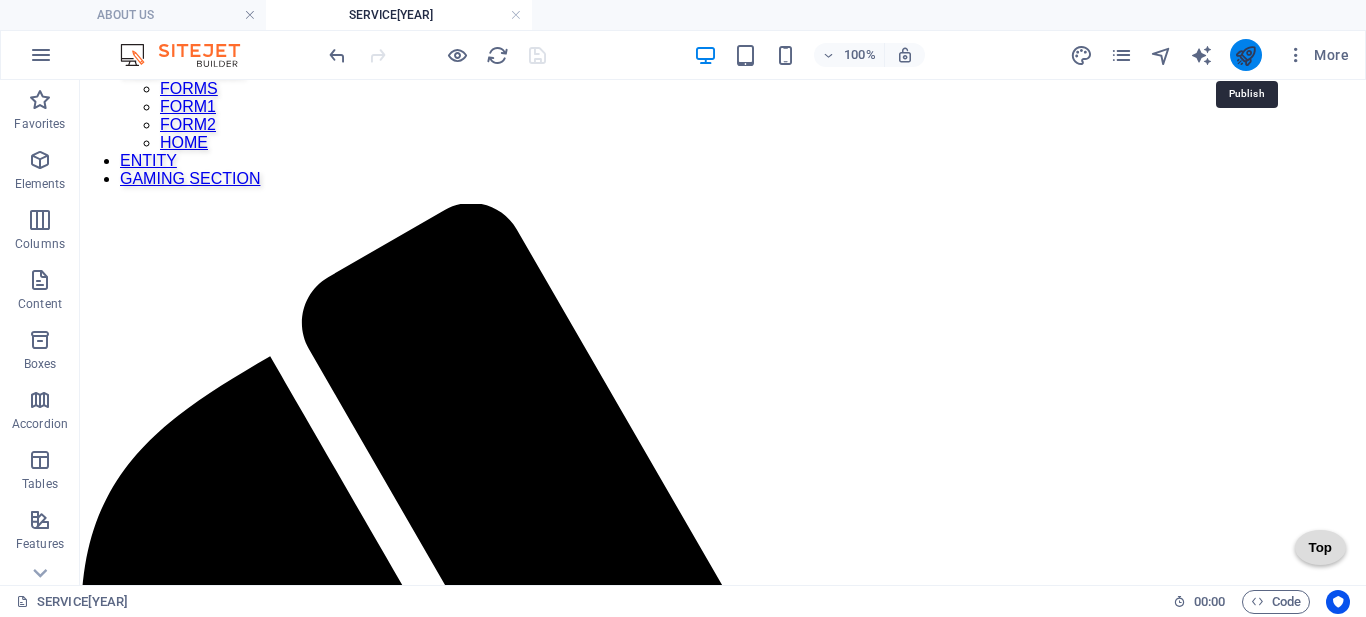 click at bounding box center [1245, 55] 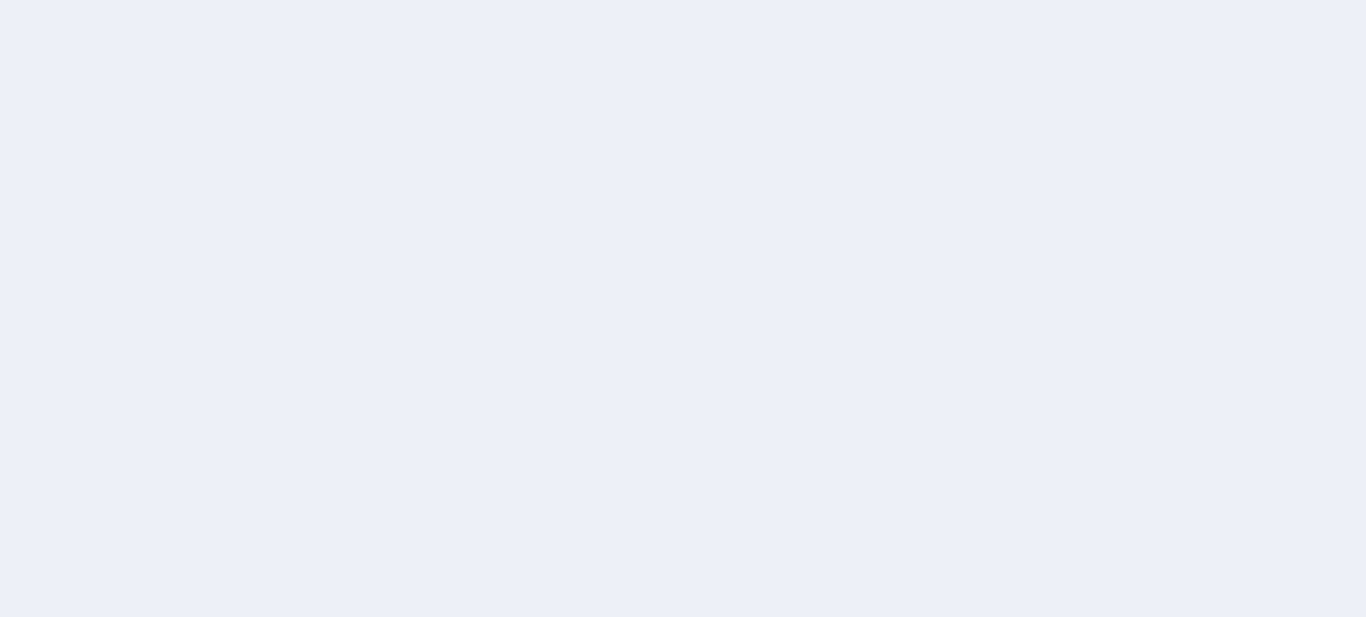 scroll, scrollTop: 0, scrollLeft: 0, axis: both 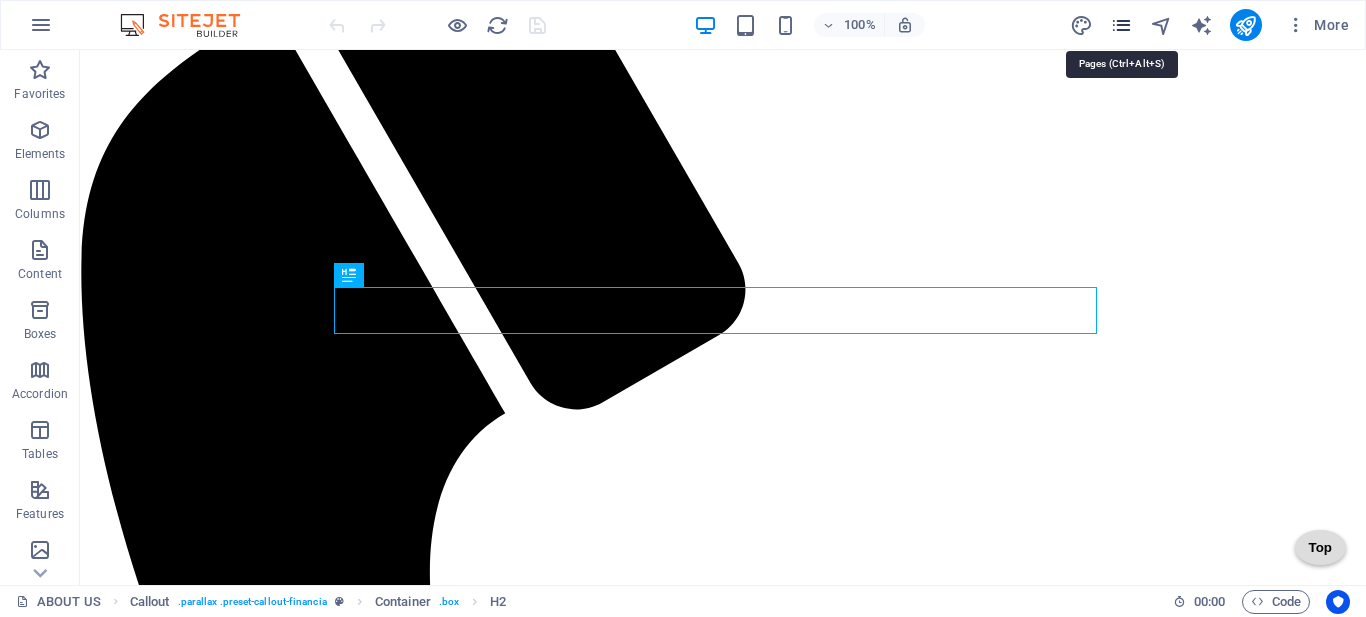 click at bounding box center (1121, 25) 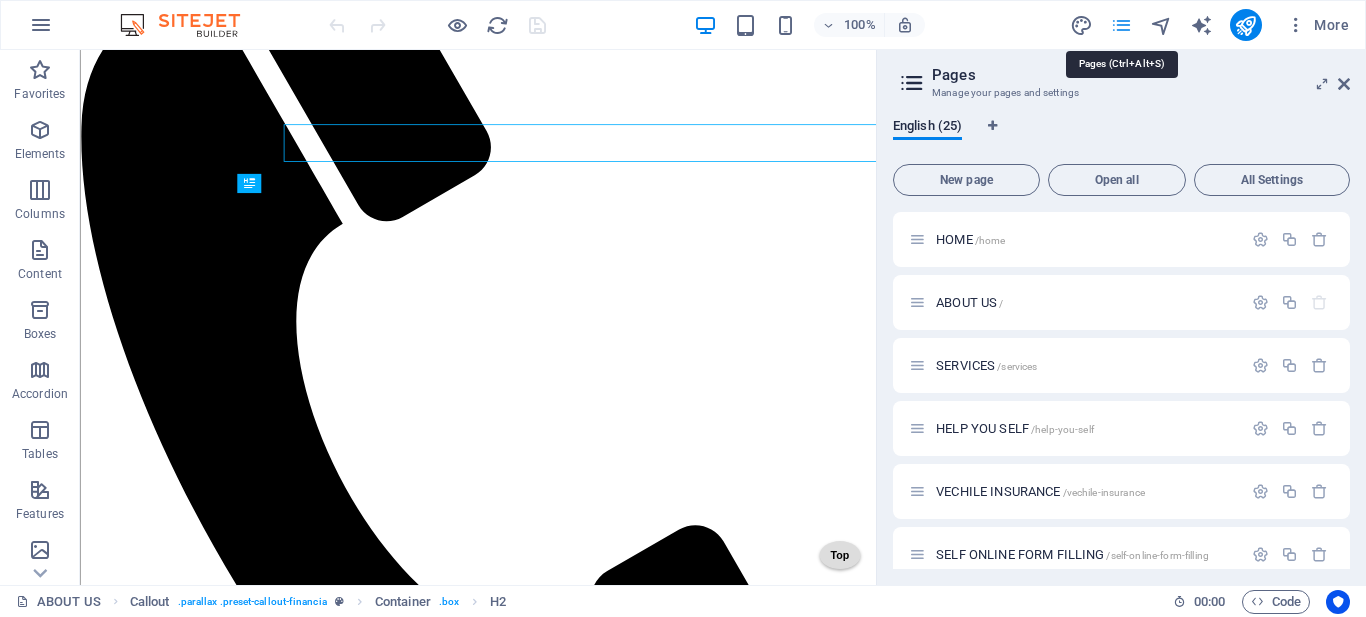 scroll, scrollTop: 975, scrollLeft: 0, axis: vertical 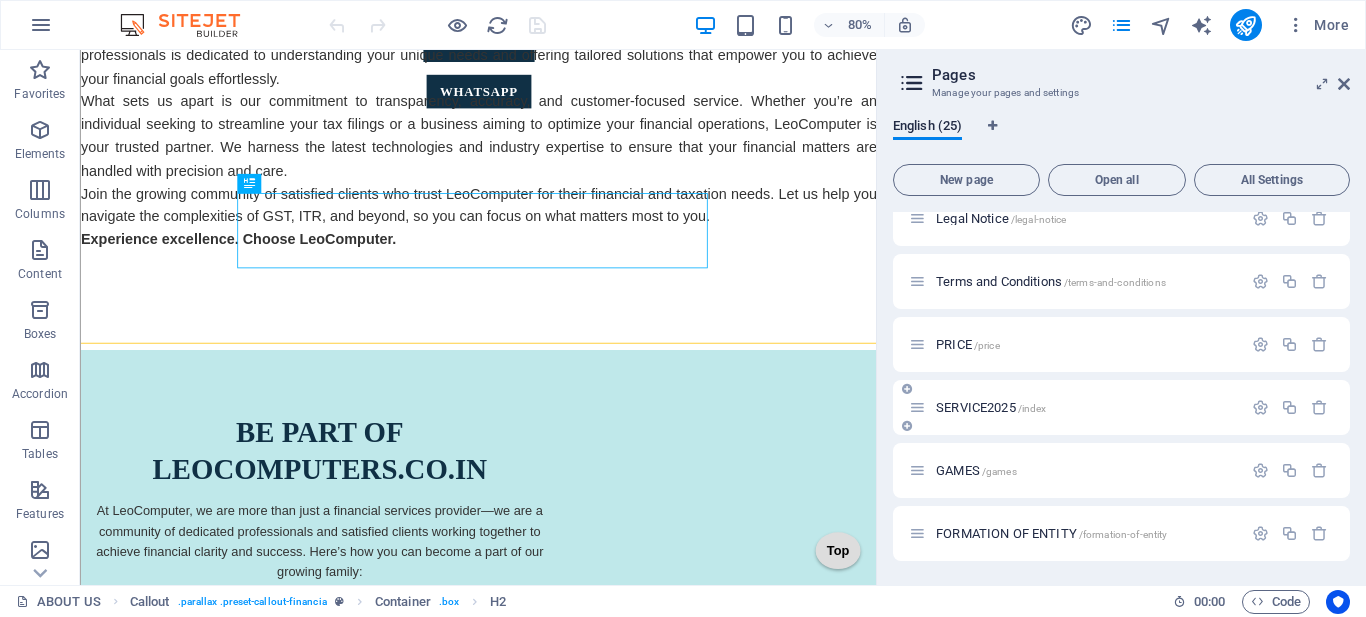 click on "SERVICE2025 /index" at bounding box center (991, 407) 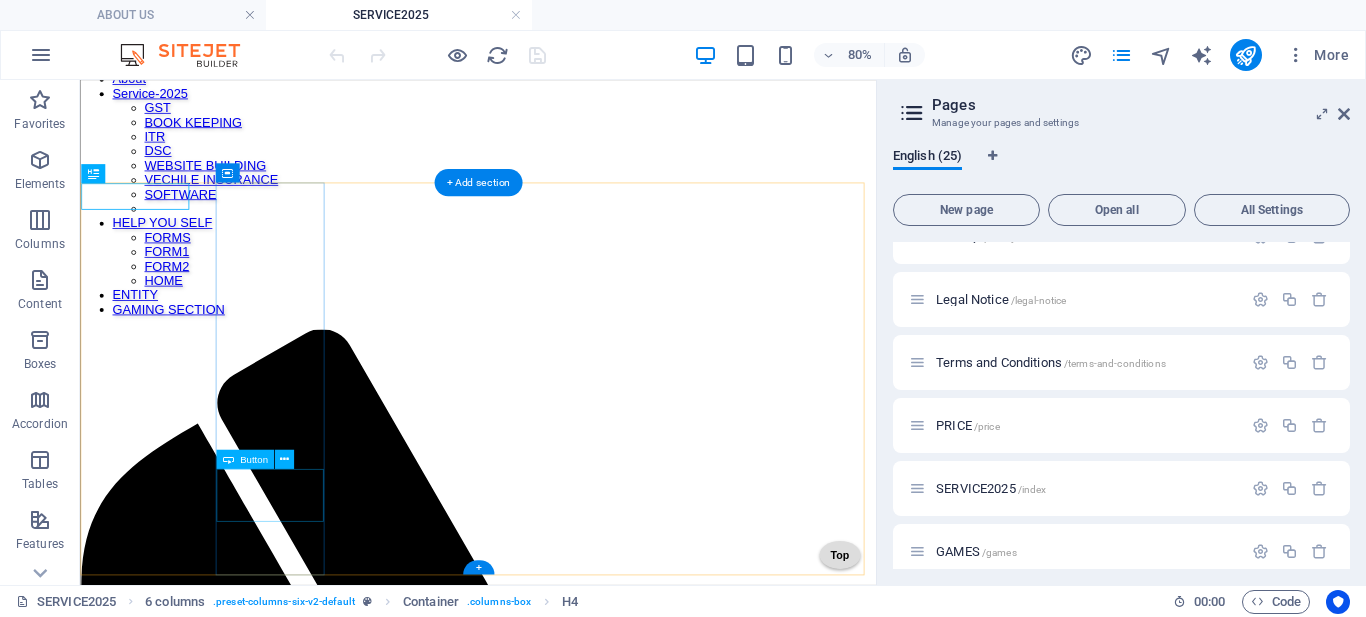 scroll, scrollTop: 500, scrollLeft: 0, axis: vertical 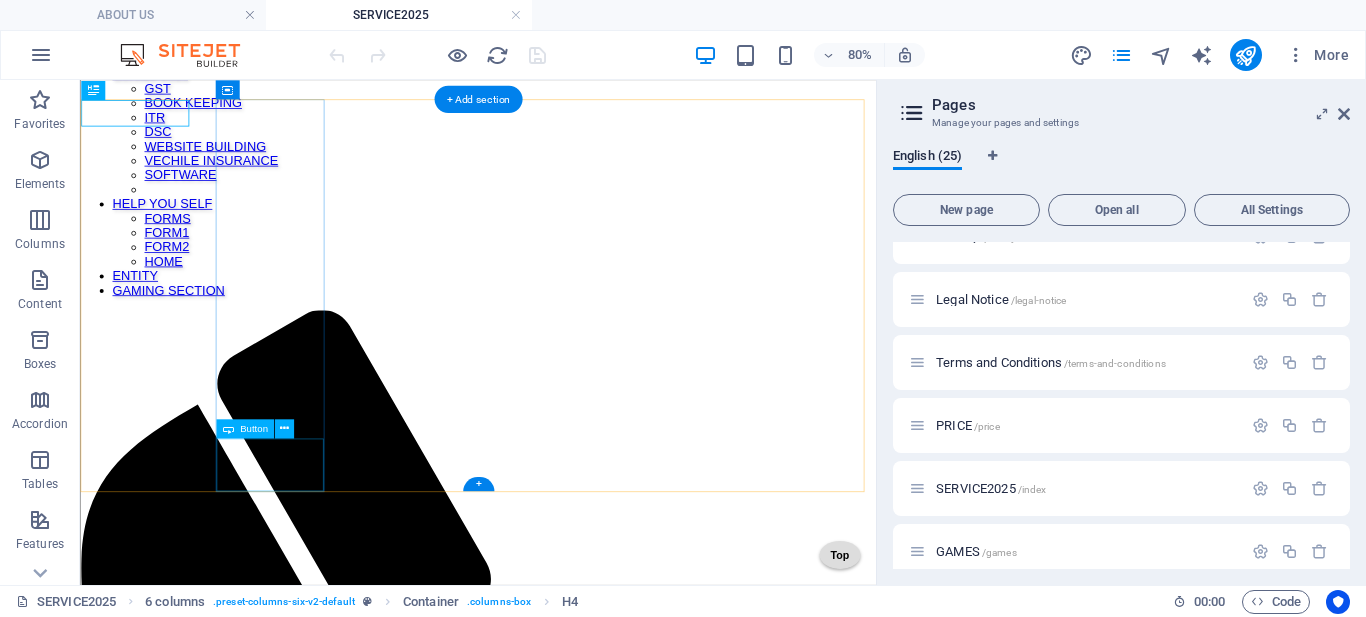 click on "online fir" at bounding box center (577, 2004) 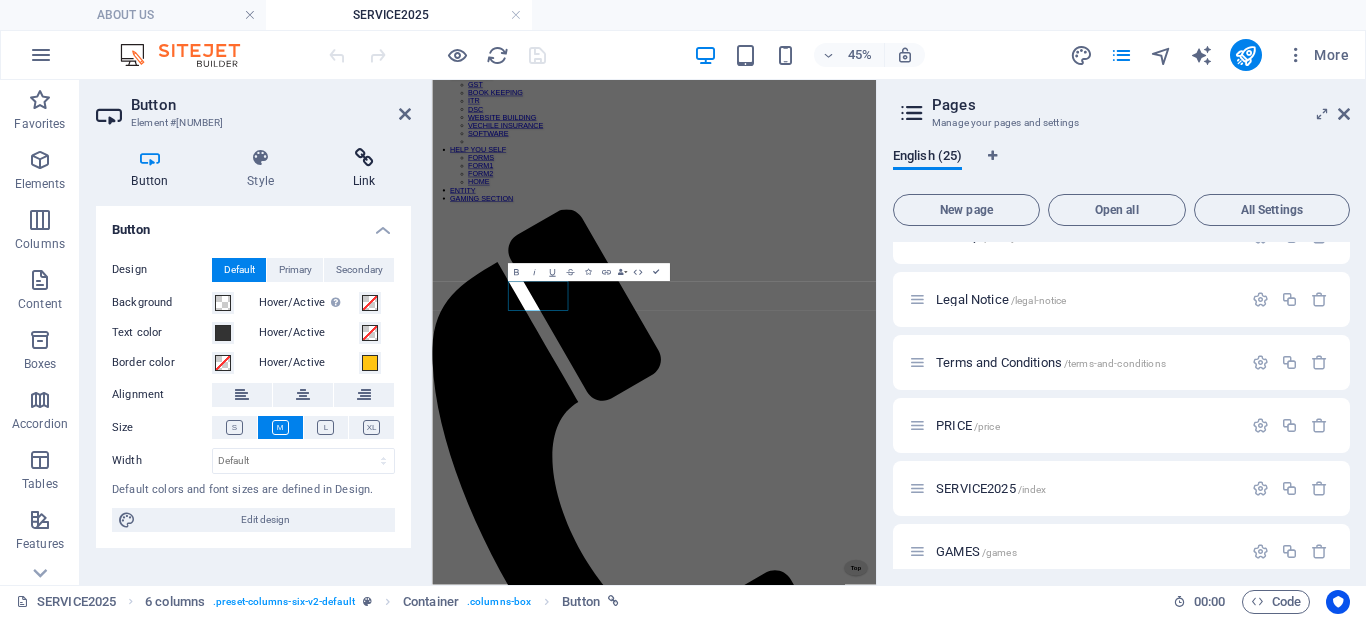 click on "Link" at bounding box center [364, 169] 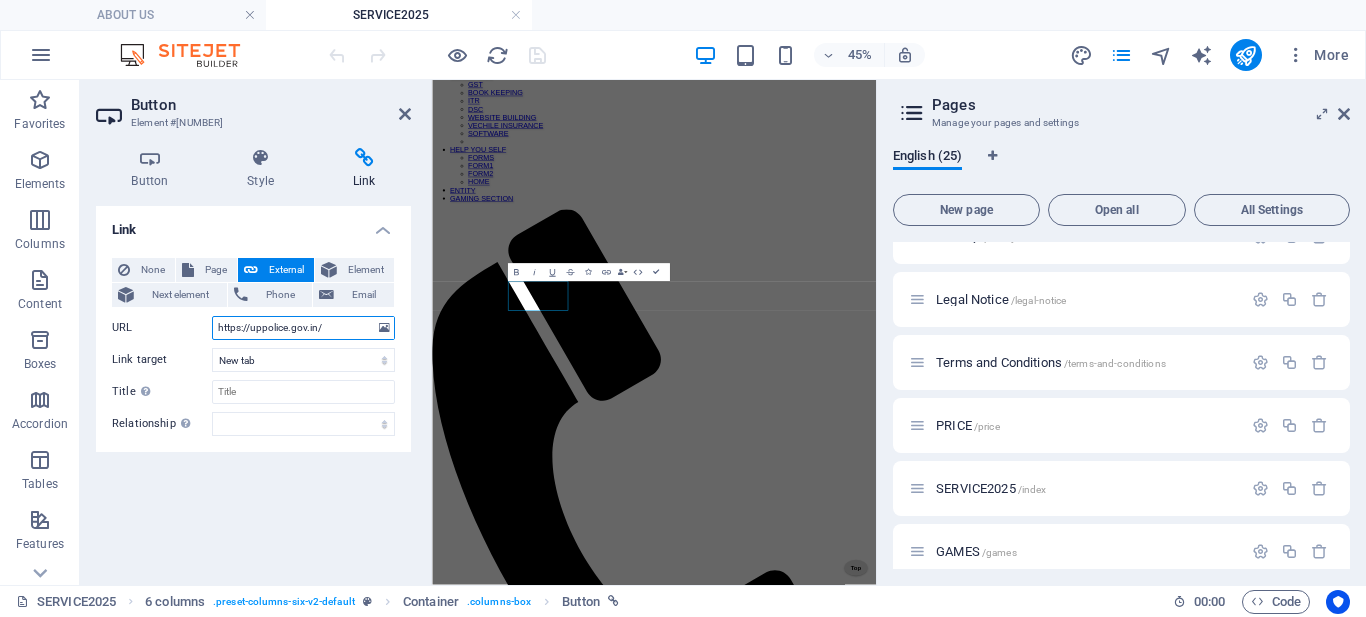 click on "https://uppolice.gov.in/" at bounding box center [303, 328] 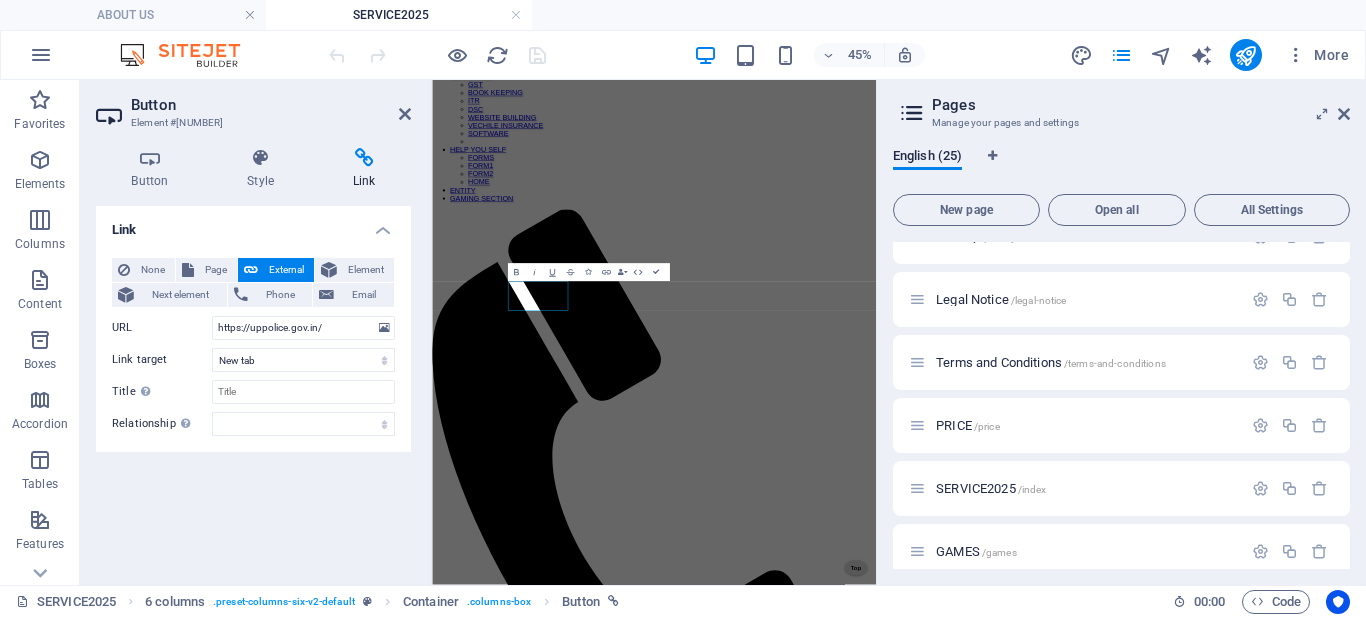 click on "45% More" at bounding box center (841, 55) 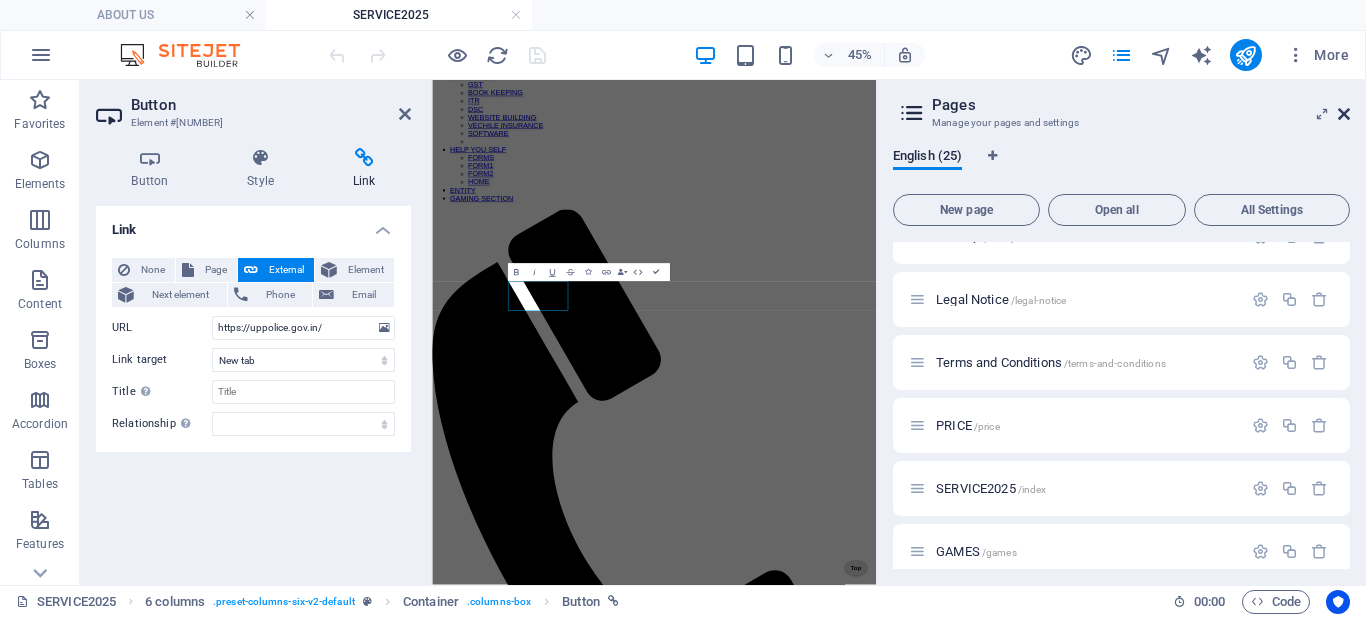 click at bounding box center [1344, 114] 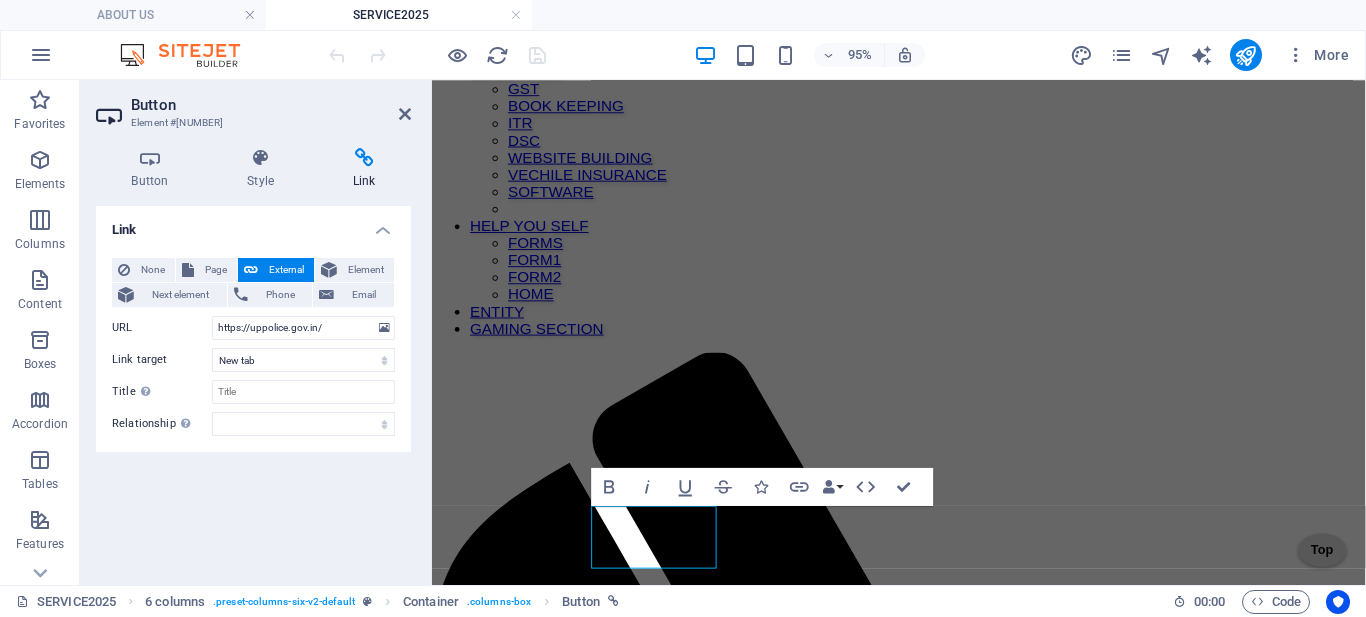 click on "95% More" at bounding box center [841, 55] 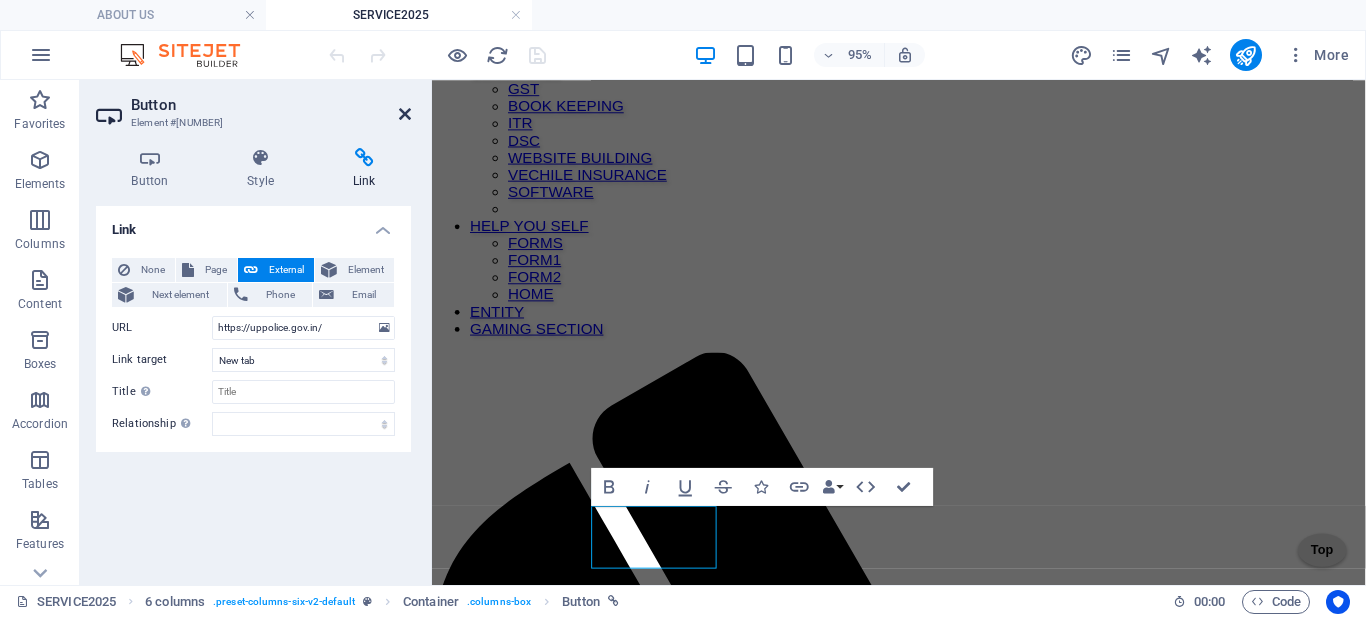 click at bounding box center (405, 114) 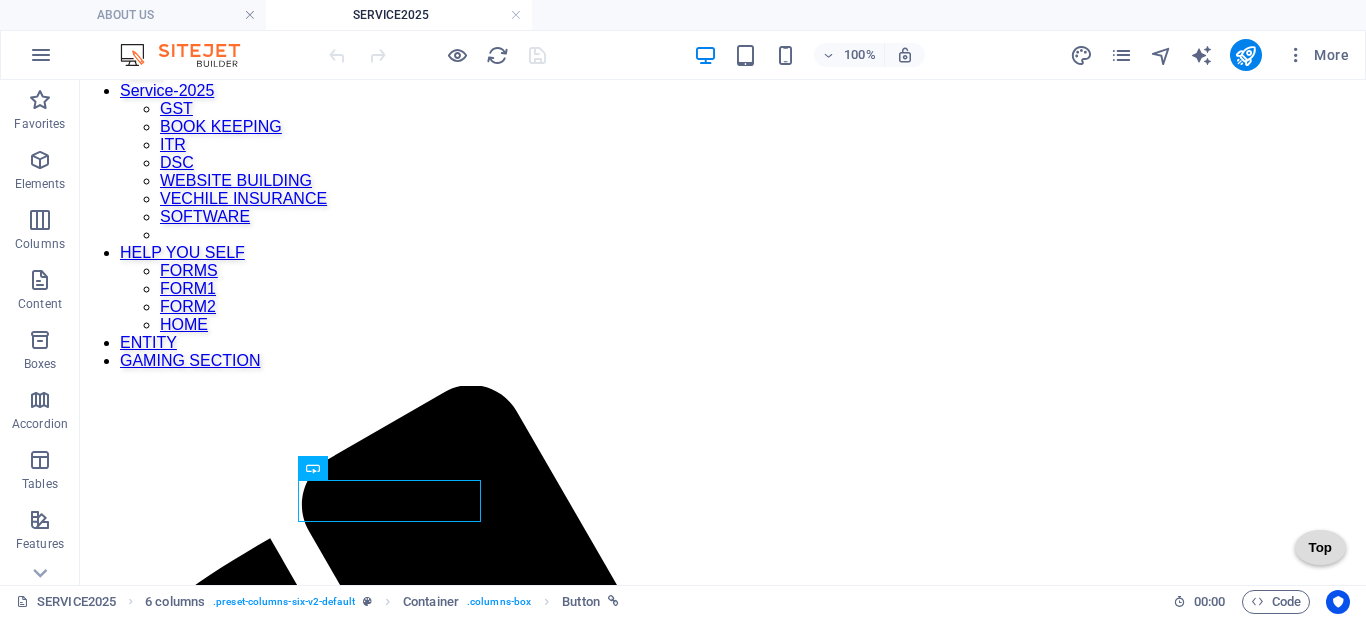 click at bounding box center [437, 55] 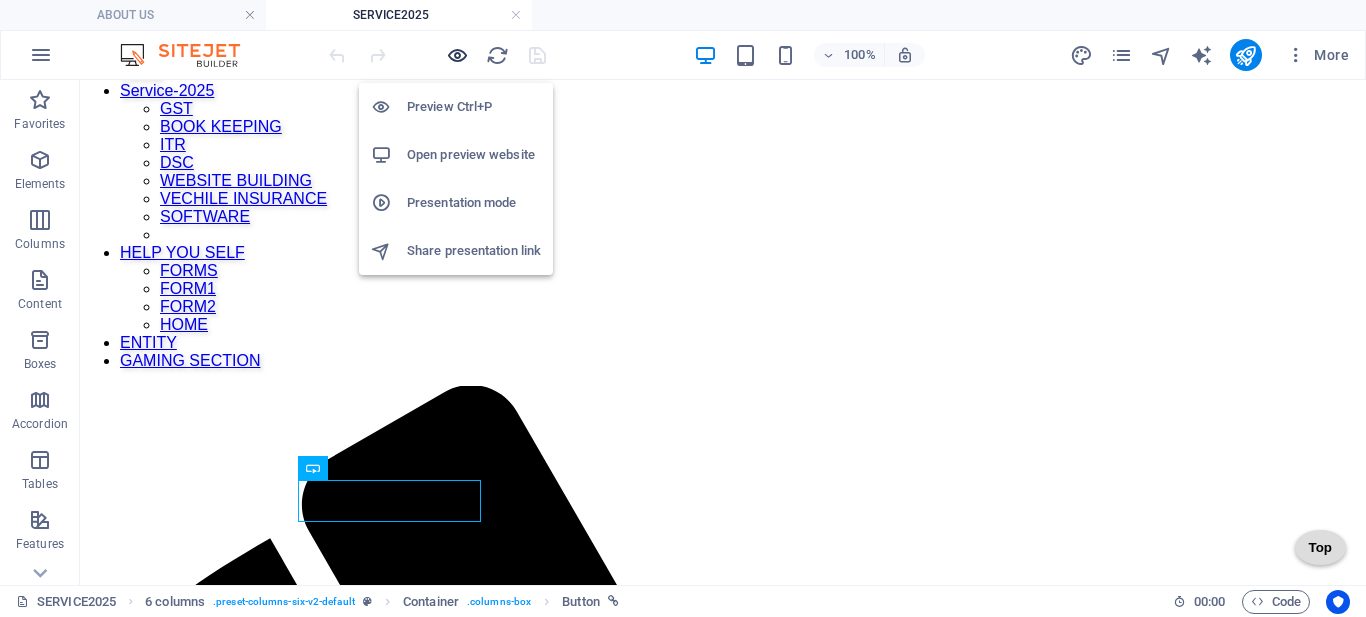 click at bounding box center (457, 55) 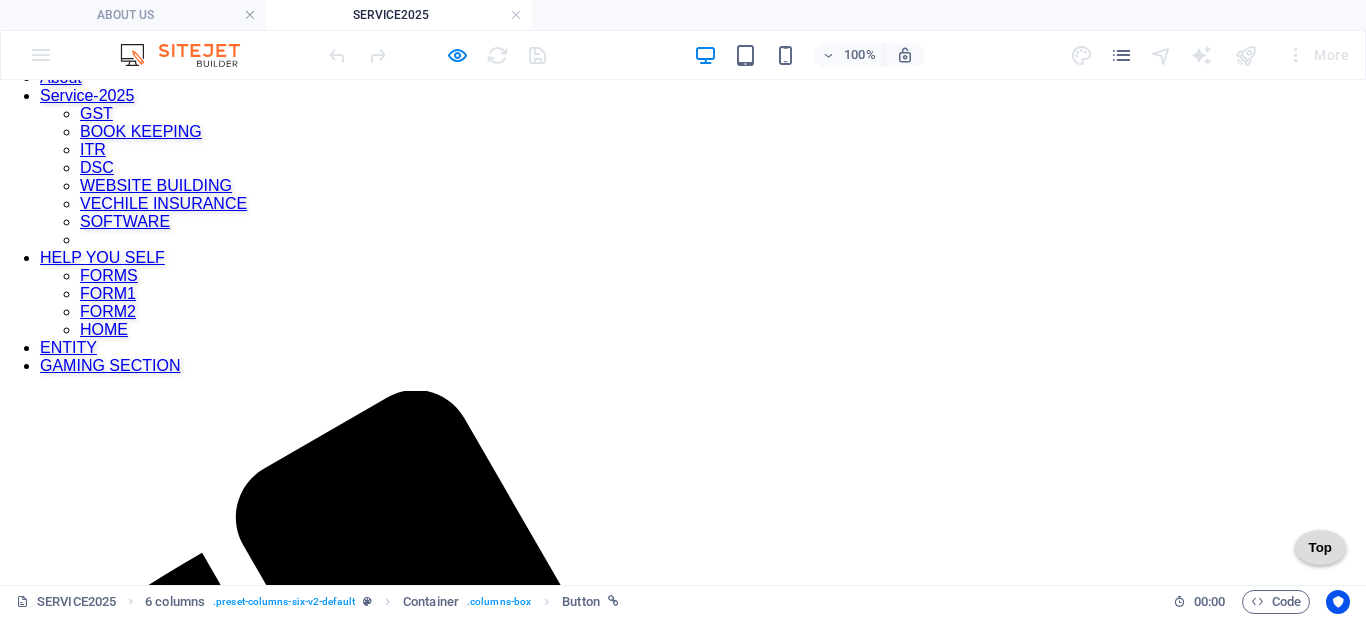 click on "online fir" at bounding box center (30, 2518) 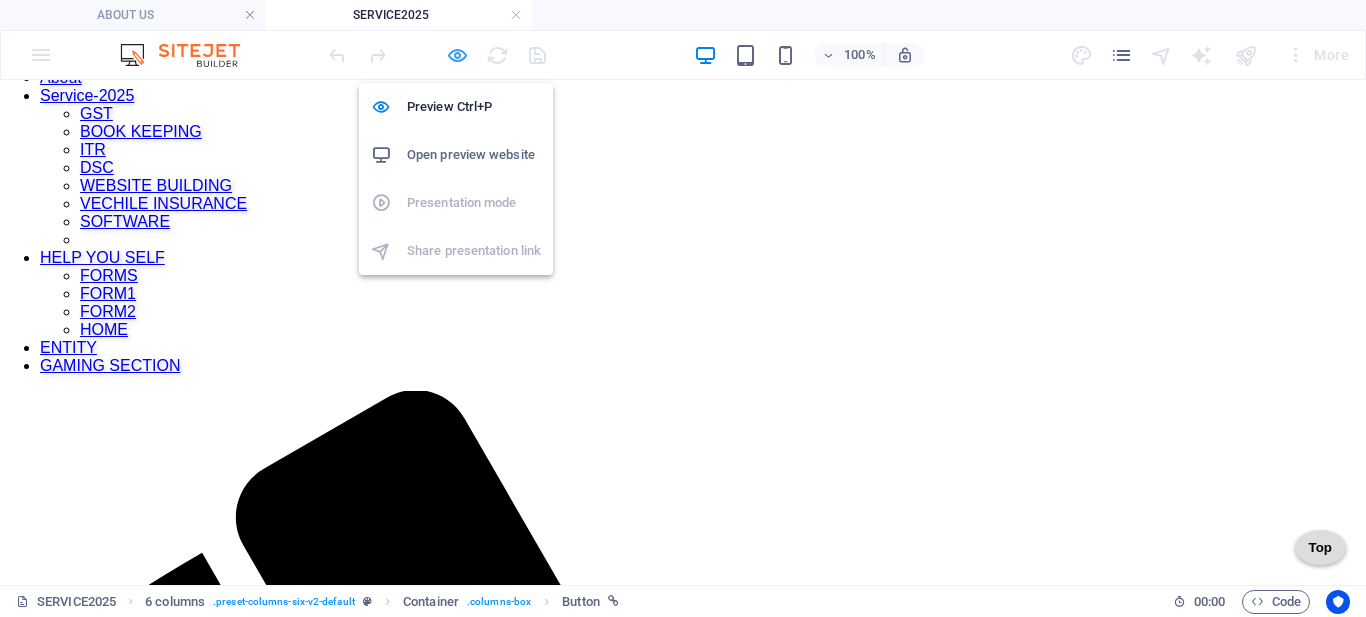 click at bounding box center [457, 55] 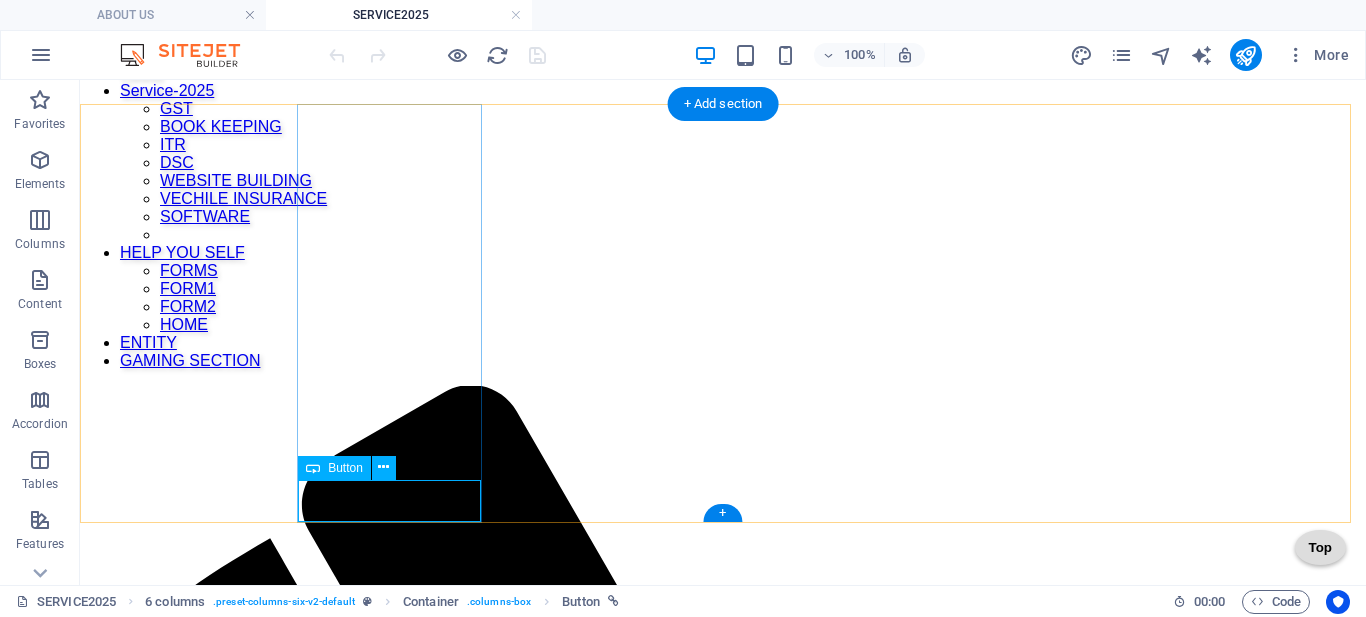 click on "online fir" at bounding box center (723, 2408) 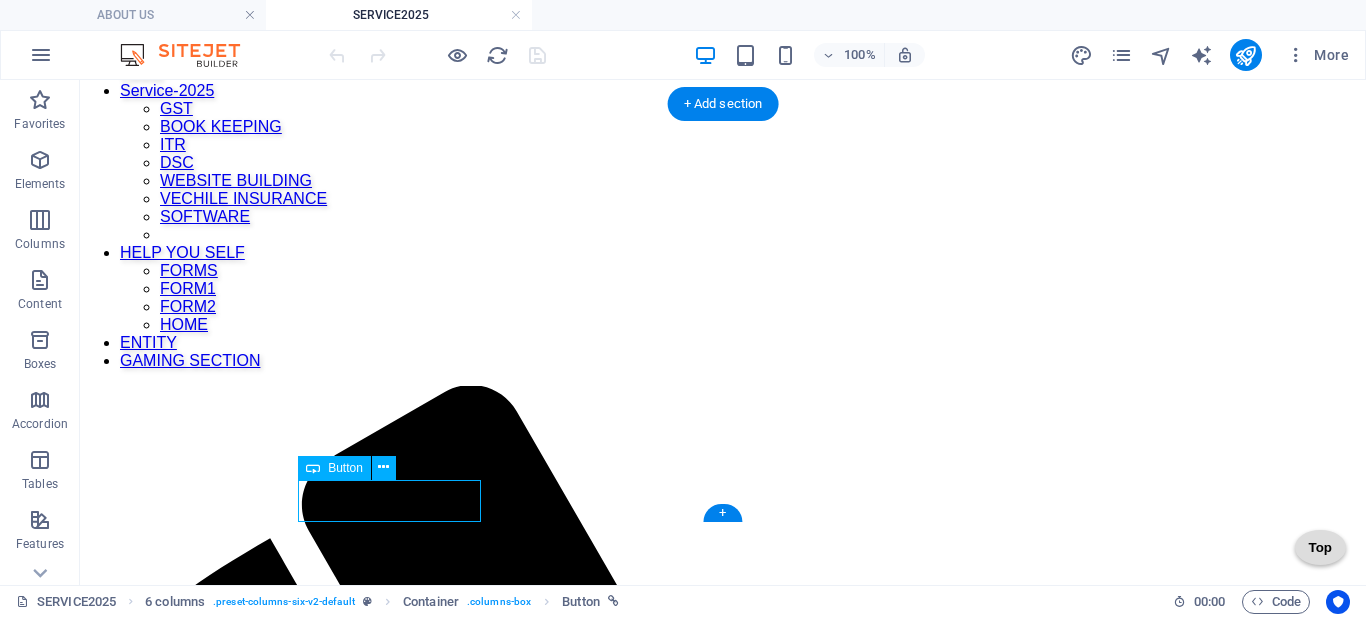 click on "Diptyganj, Lucknow 226002
☎
+91-8429930881
📧
info@leocomputers.co.in" at bounding box center [723, 3979] 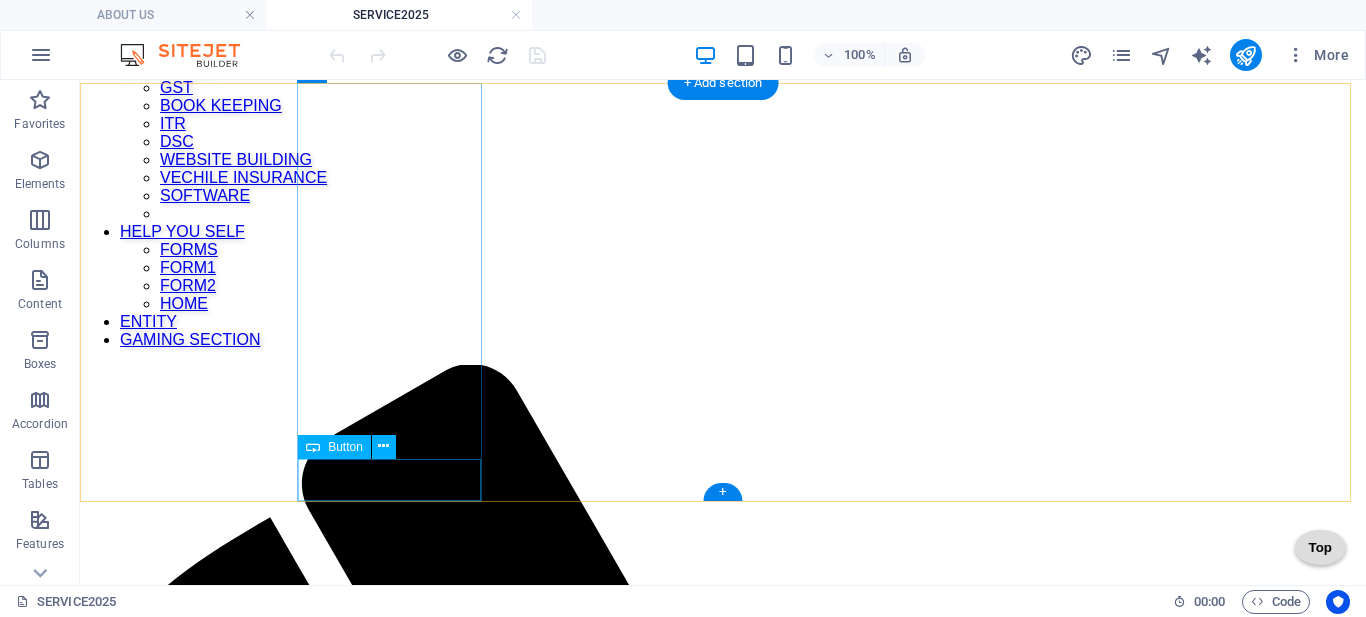 click on "online fir" at bounding box center (723, 2387) 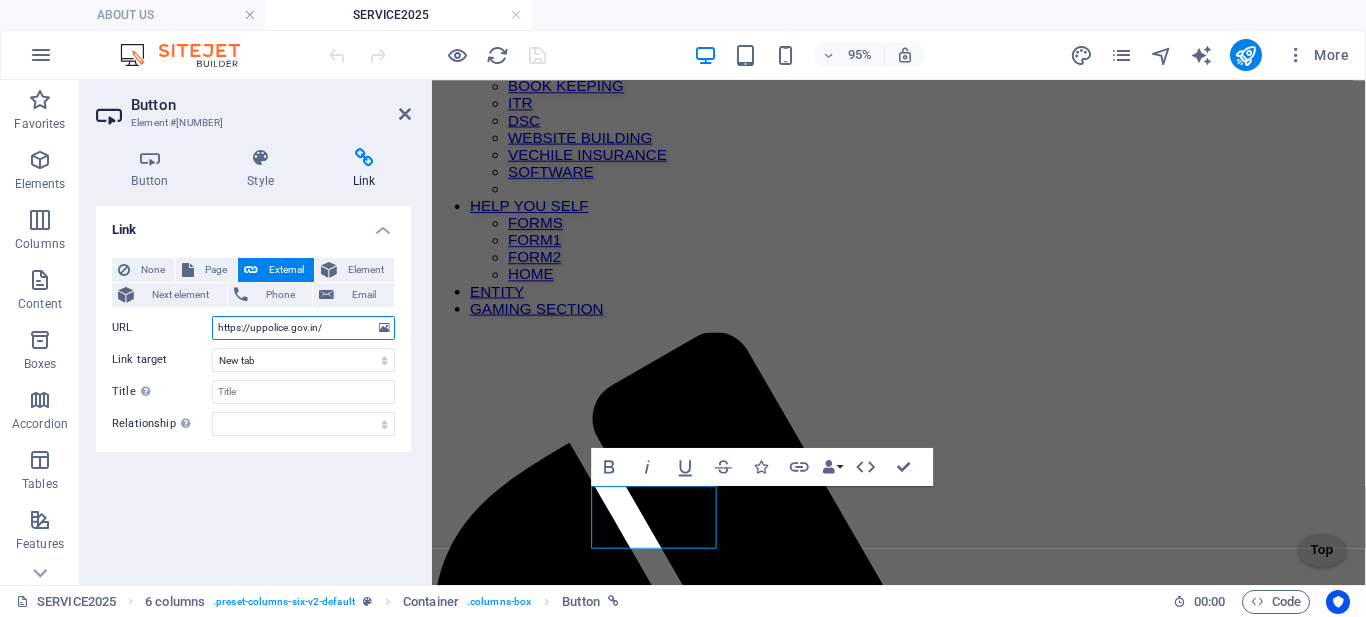 click on "https://uppolice.gov.in/" at bounding box center (303, 328) 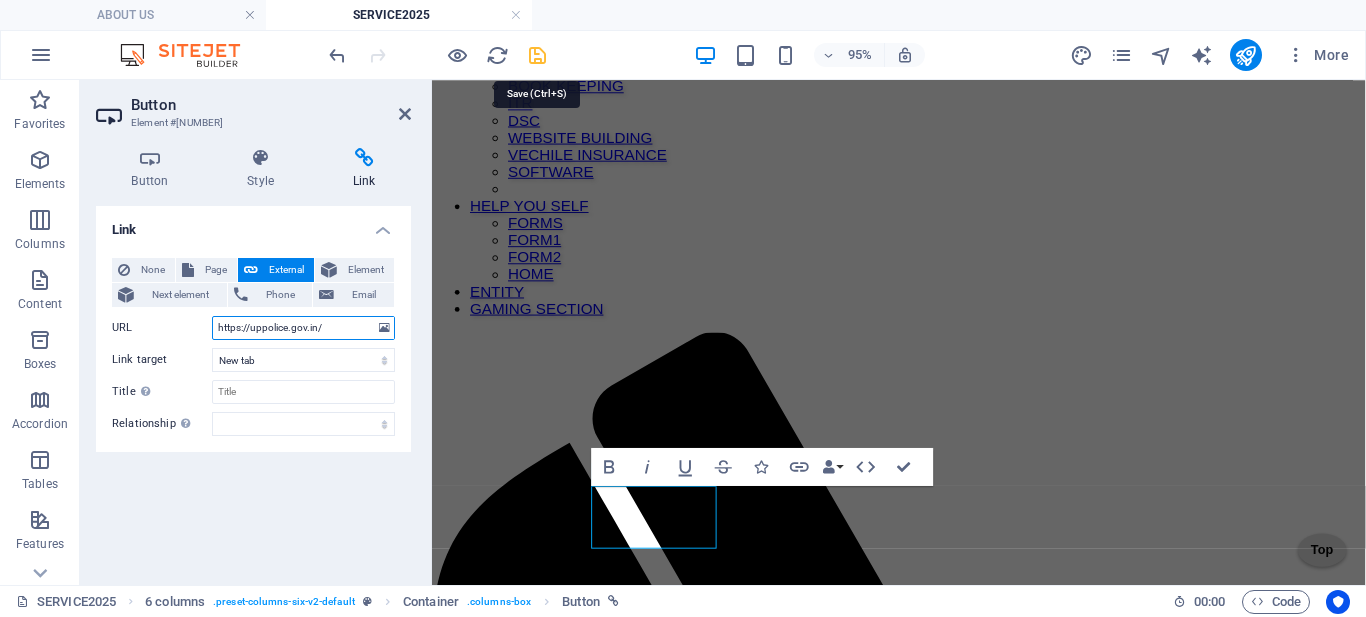 type on "https://uppolice.gov.in/" 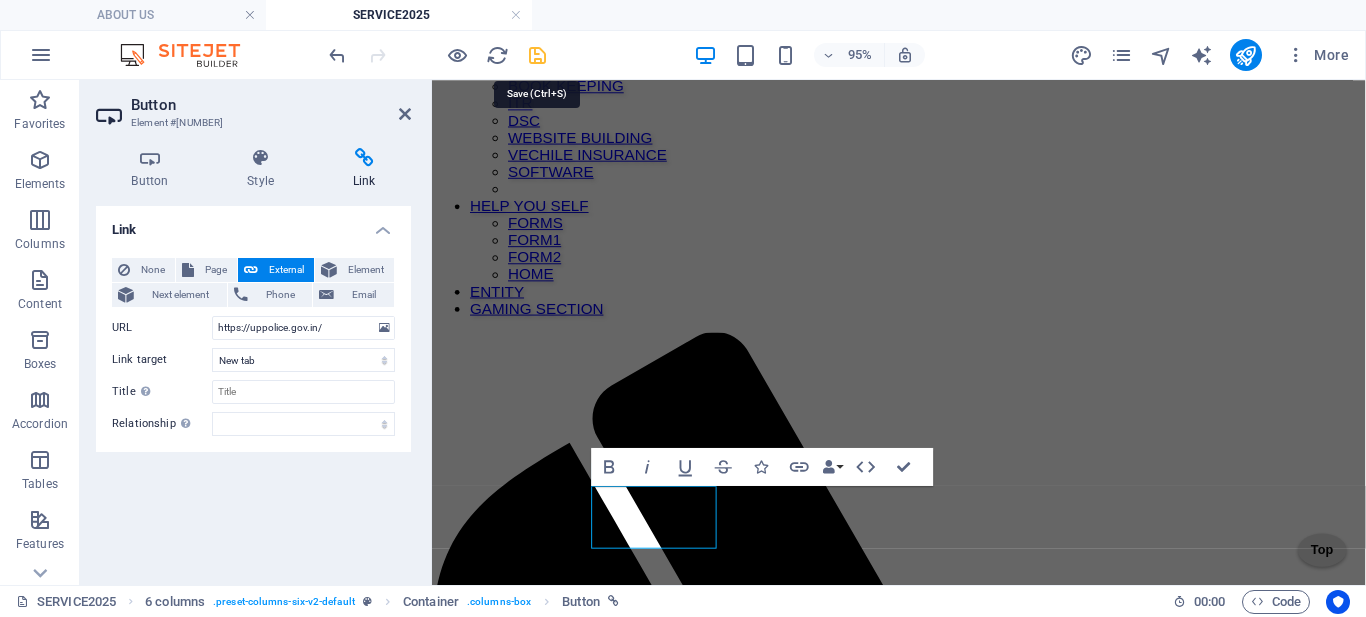 click at bounding box center (537, 55) 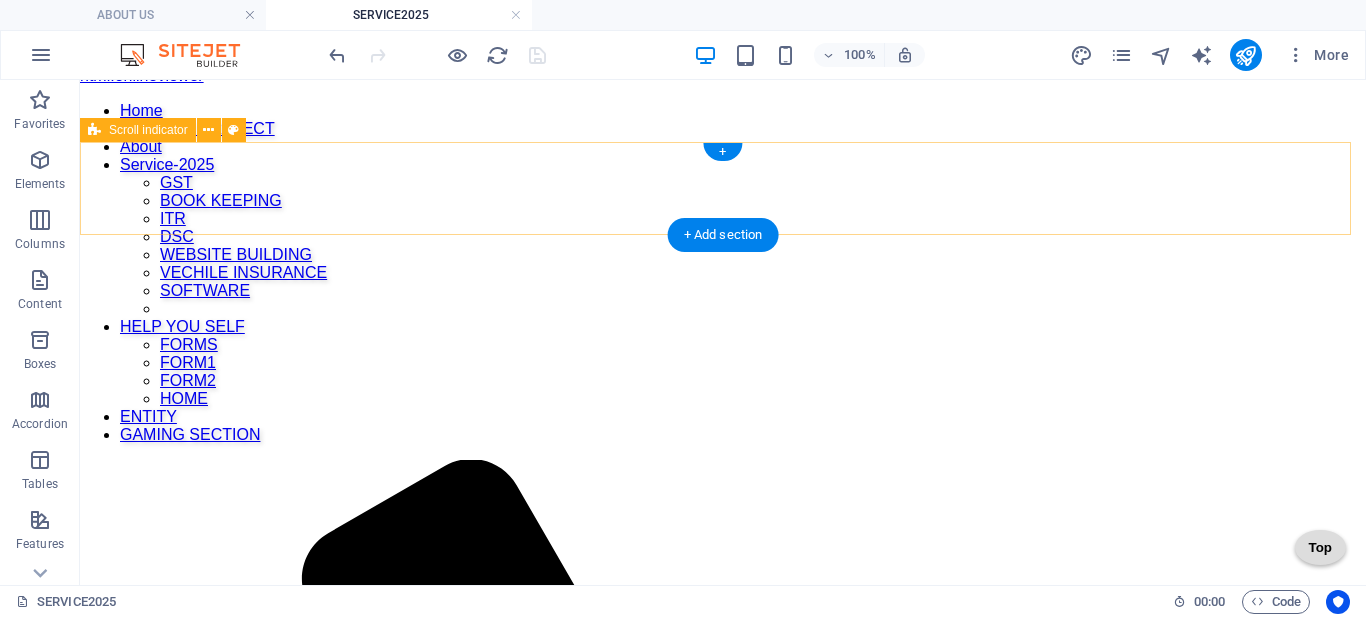 scroll, scrollTop: 321, scrollLeft: 0, axis: vertical 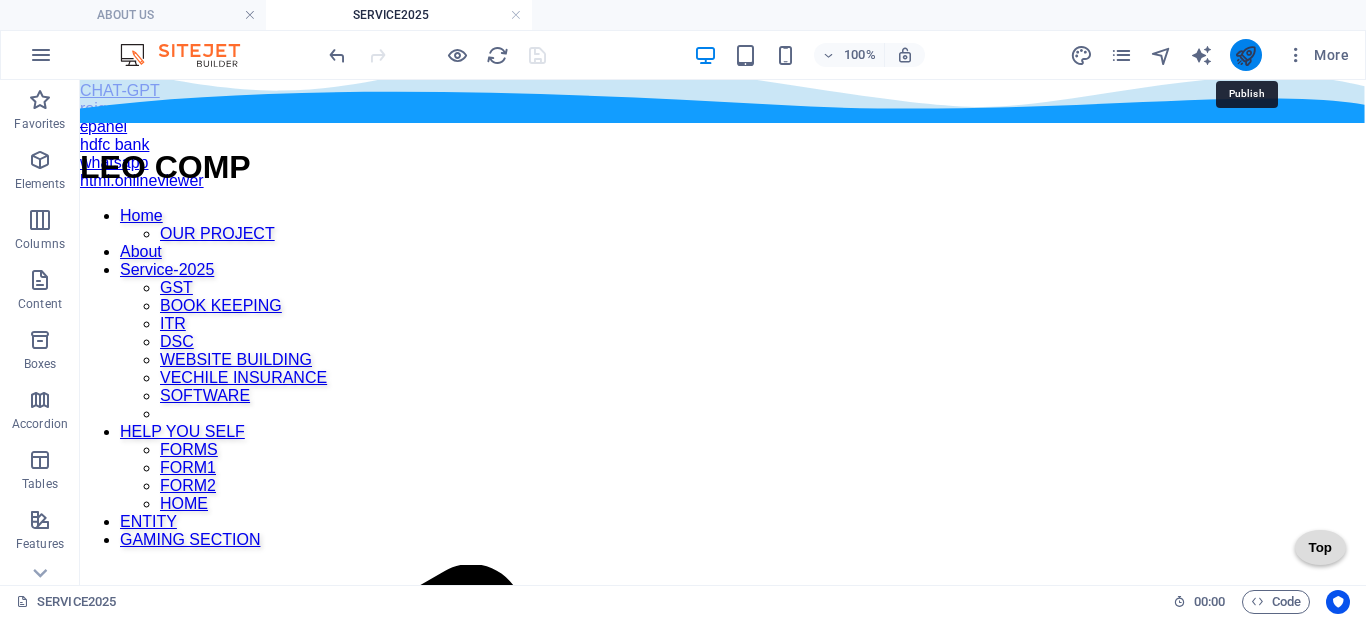 click at bounding box center [1245, 55] 